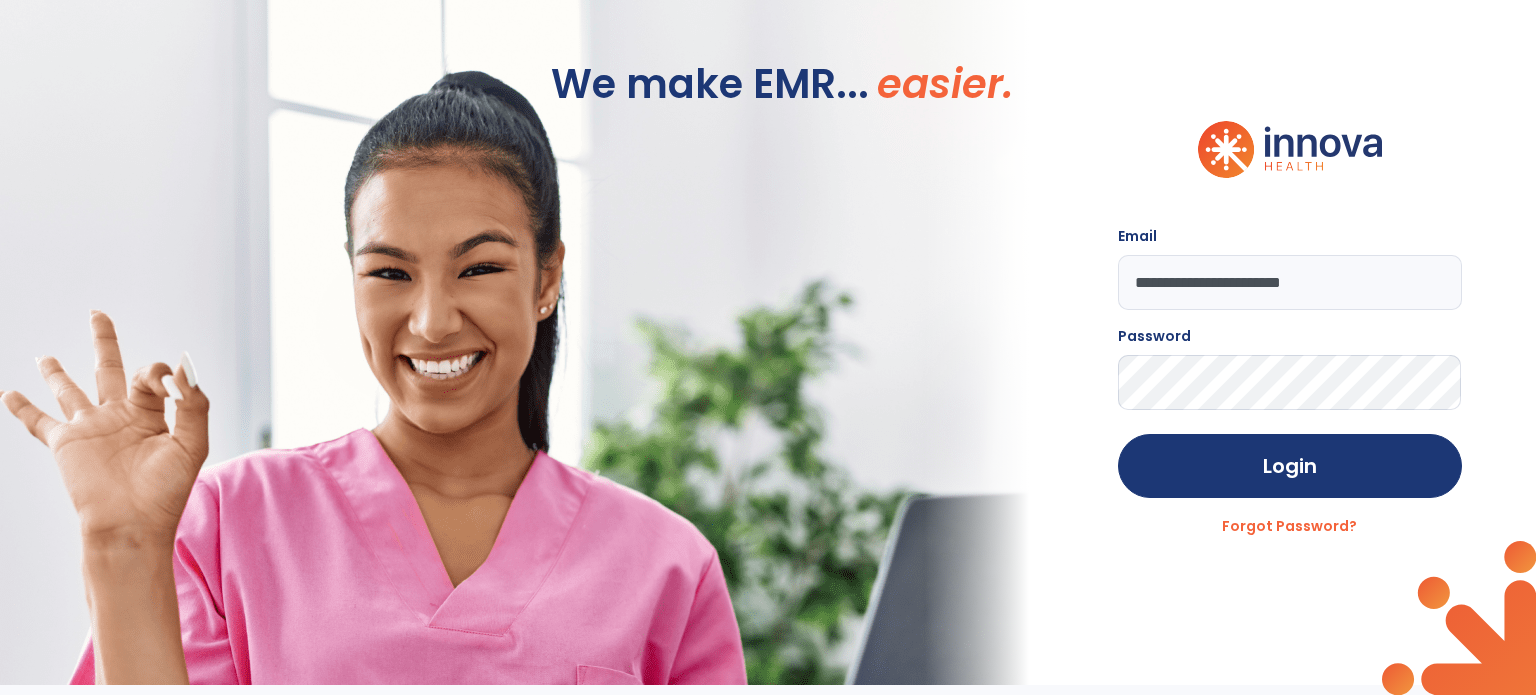scroll, scrollTop: 0, scrollLeft: 0, axis: both 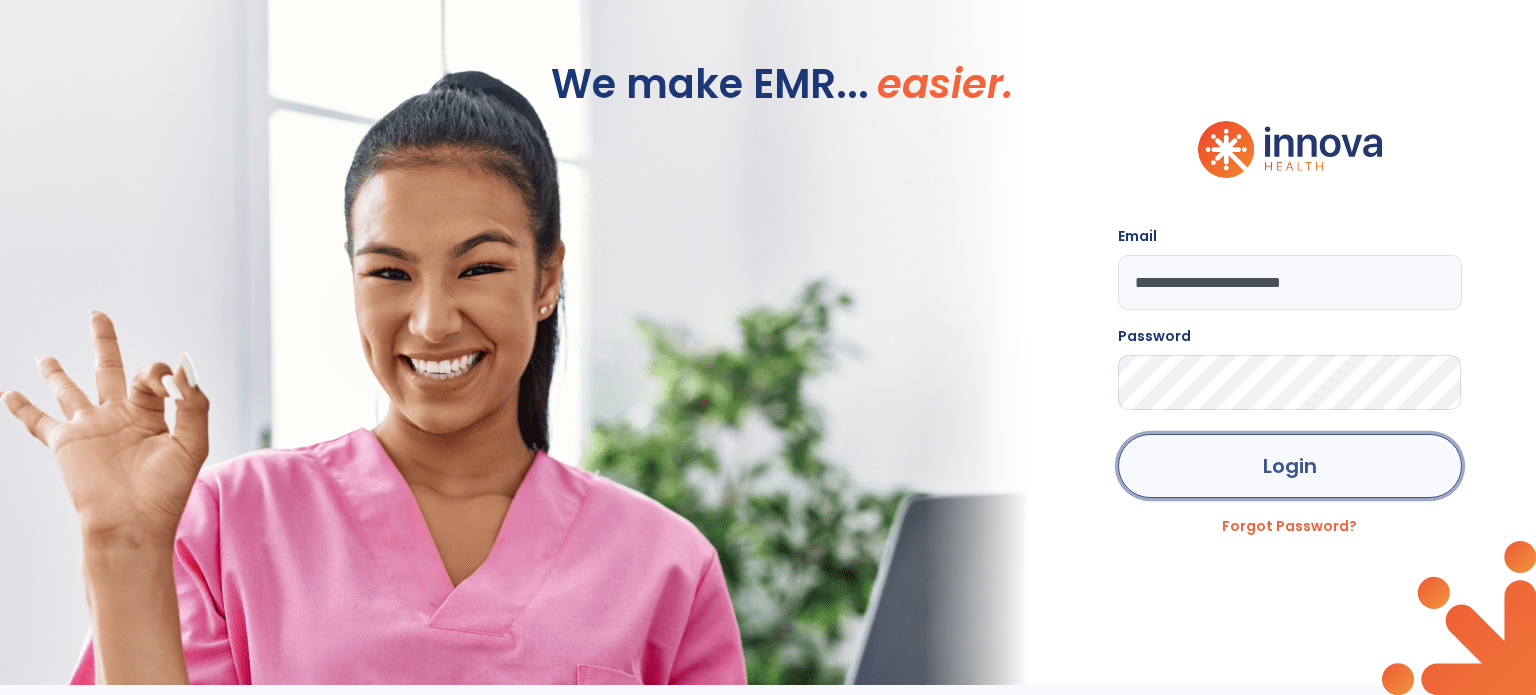 click on "Login" 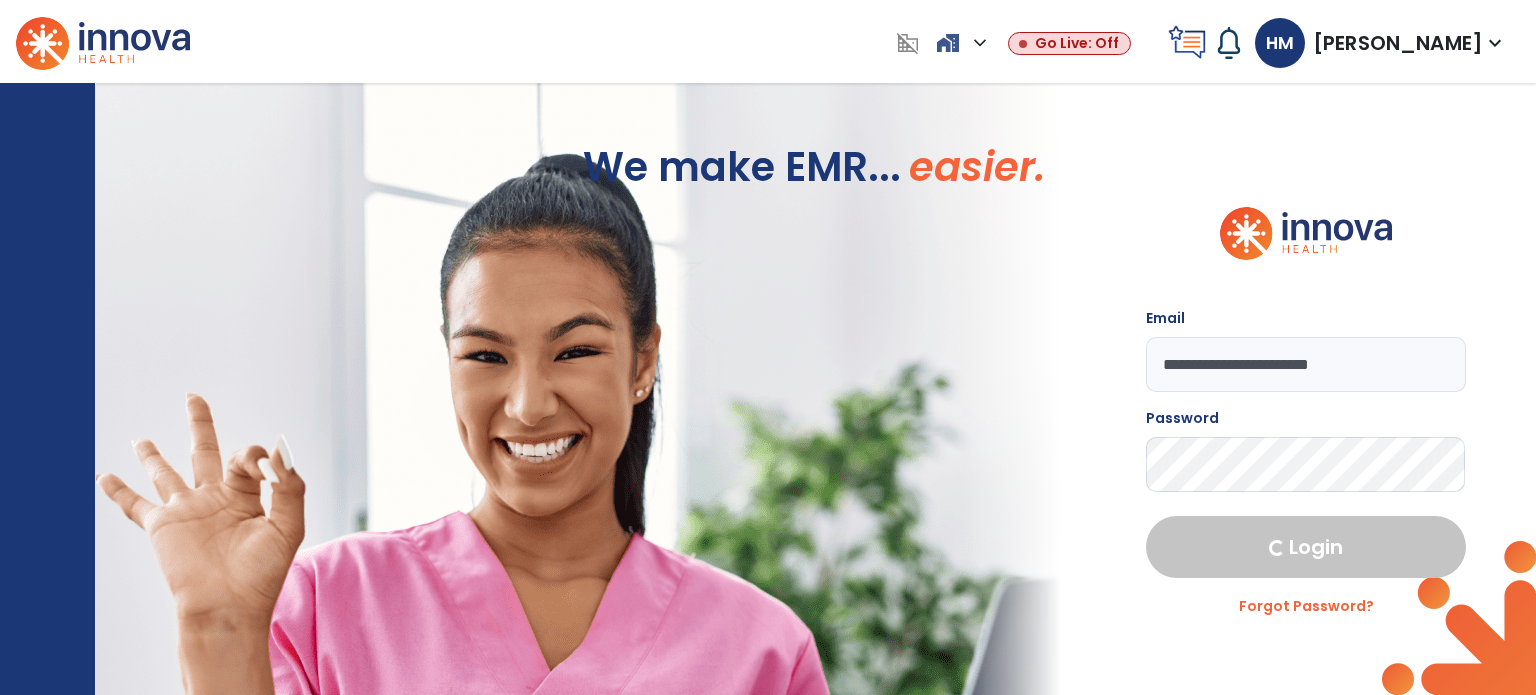 select on "****" 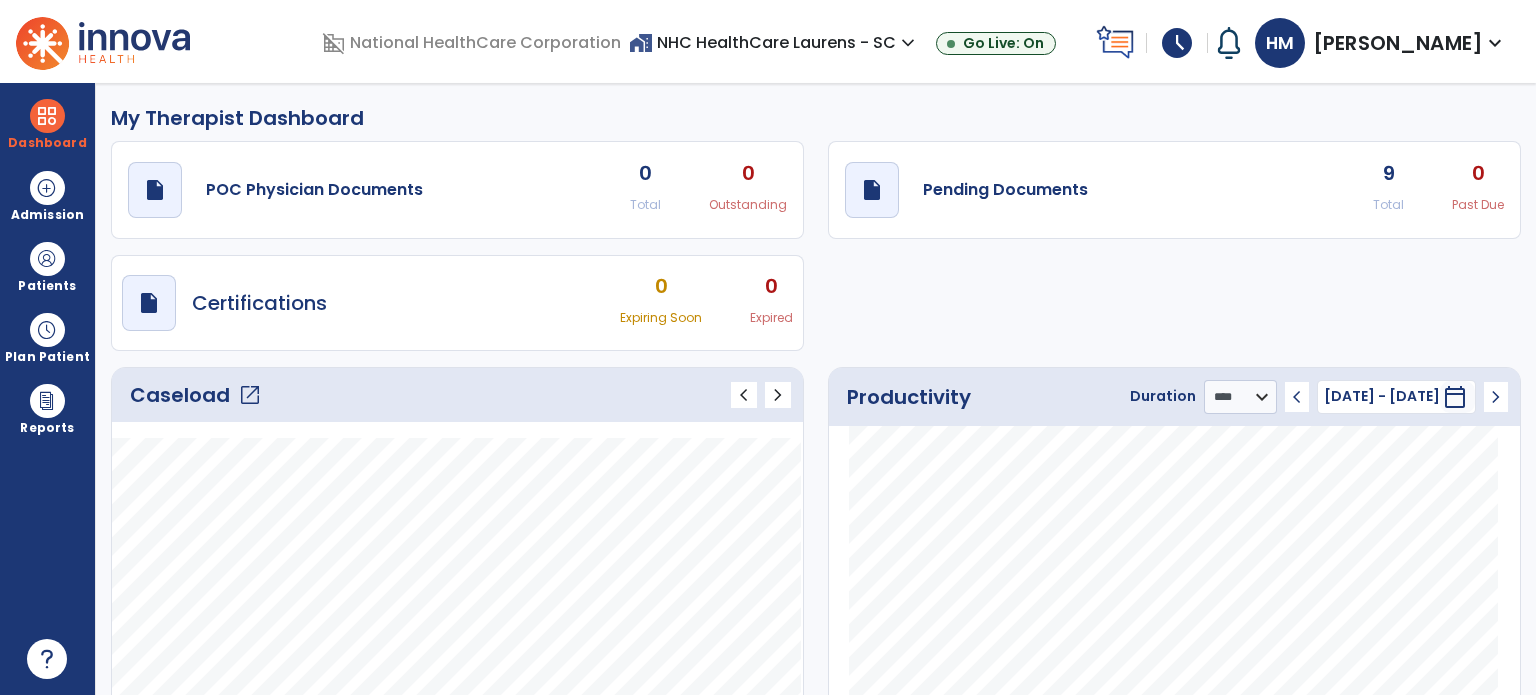 click on "open_in_new" 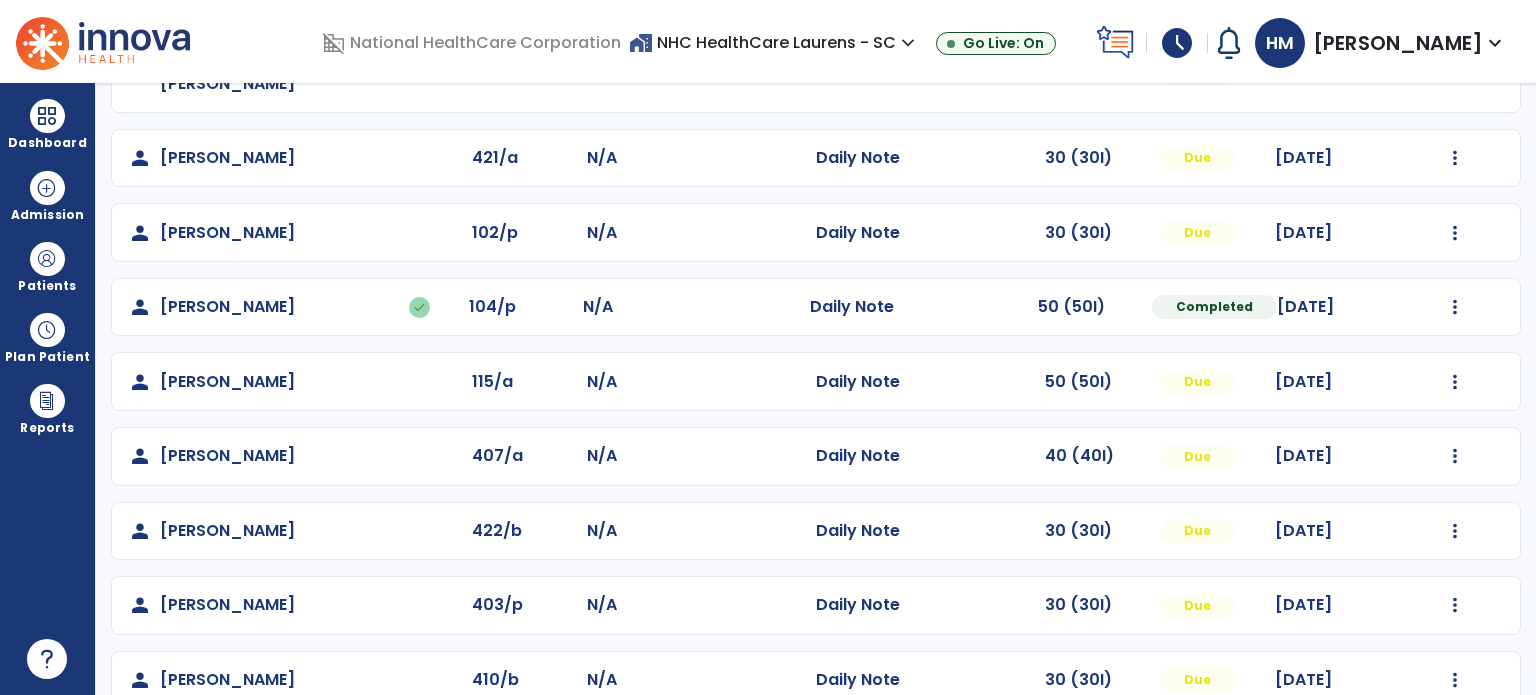 scroll, scrollTop: 319, scrollLeft: 0, axis: vertical 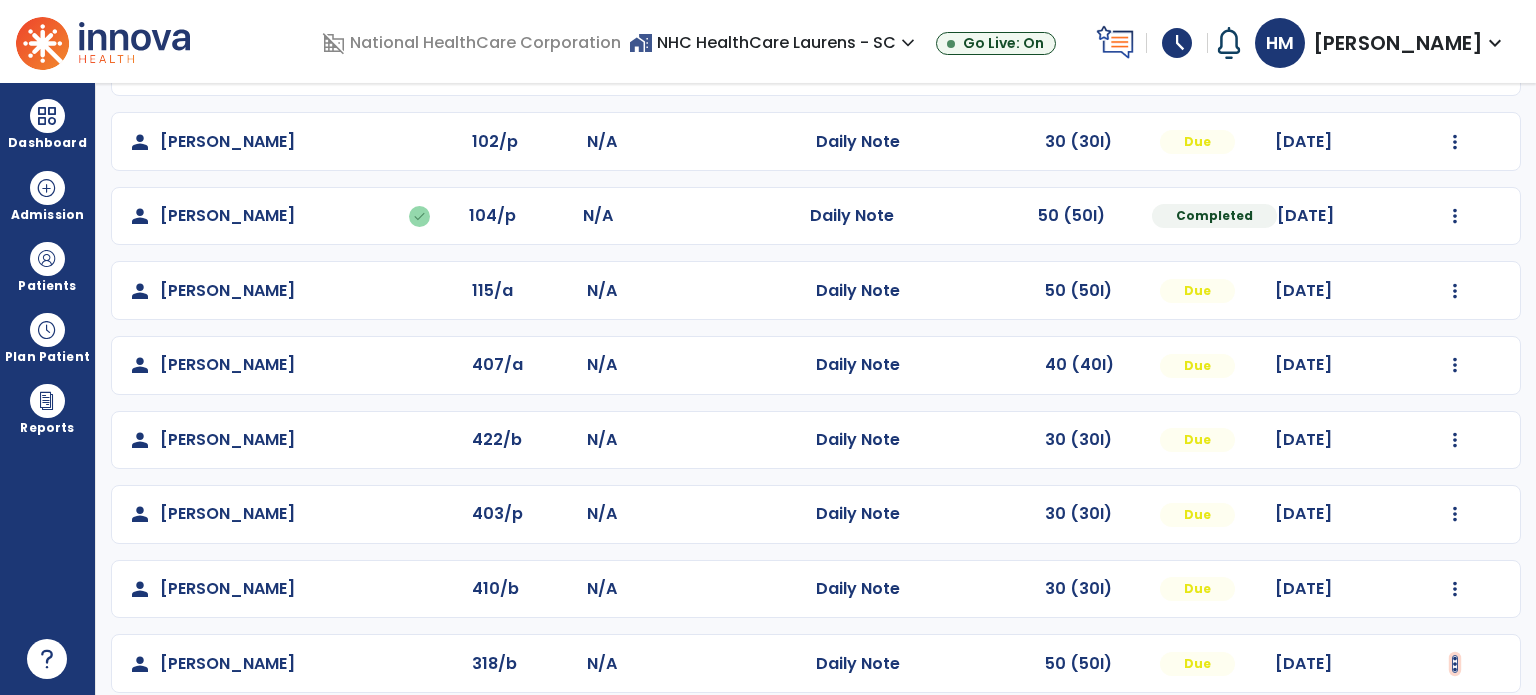 click at bounding box center [1455, -19] 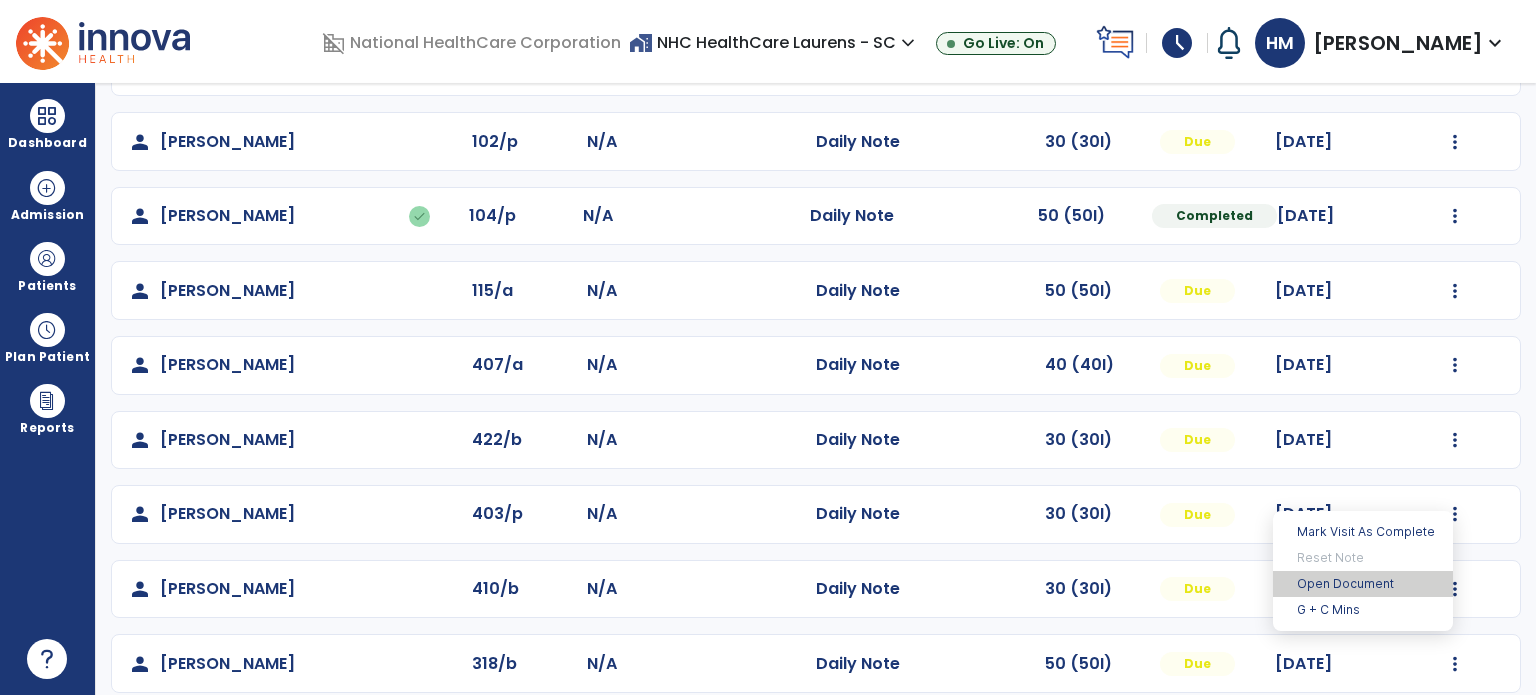 click on "Open Document" at bounding box center [1363, 584] 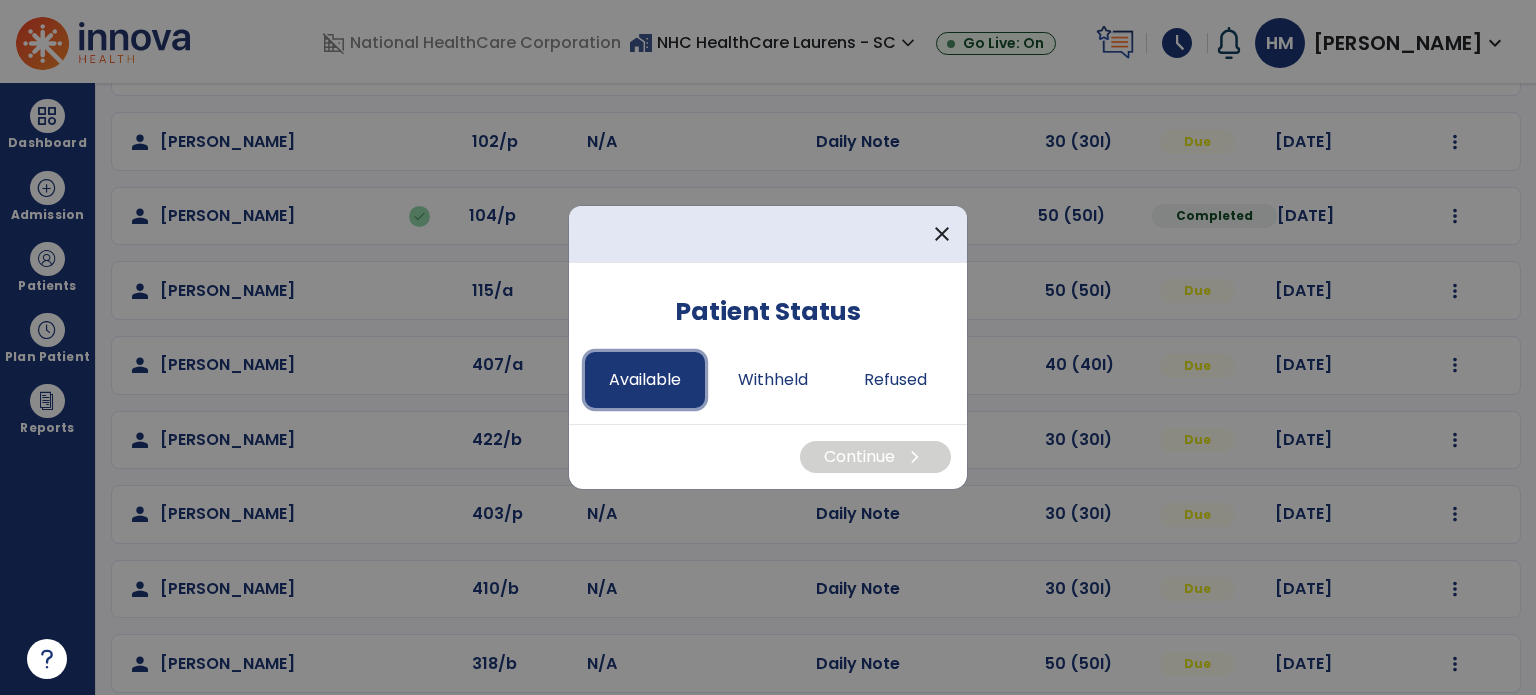 click on "Available" at bounding box center (645, 380) 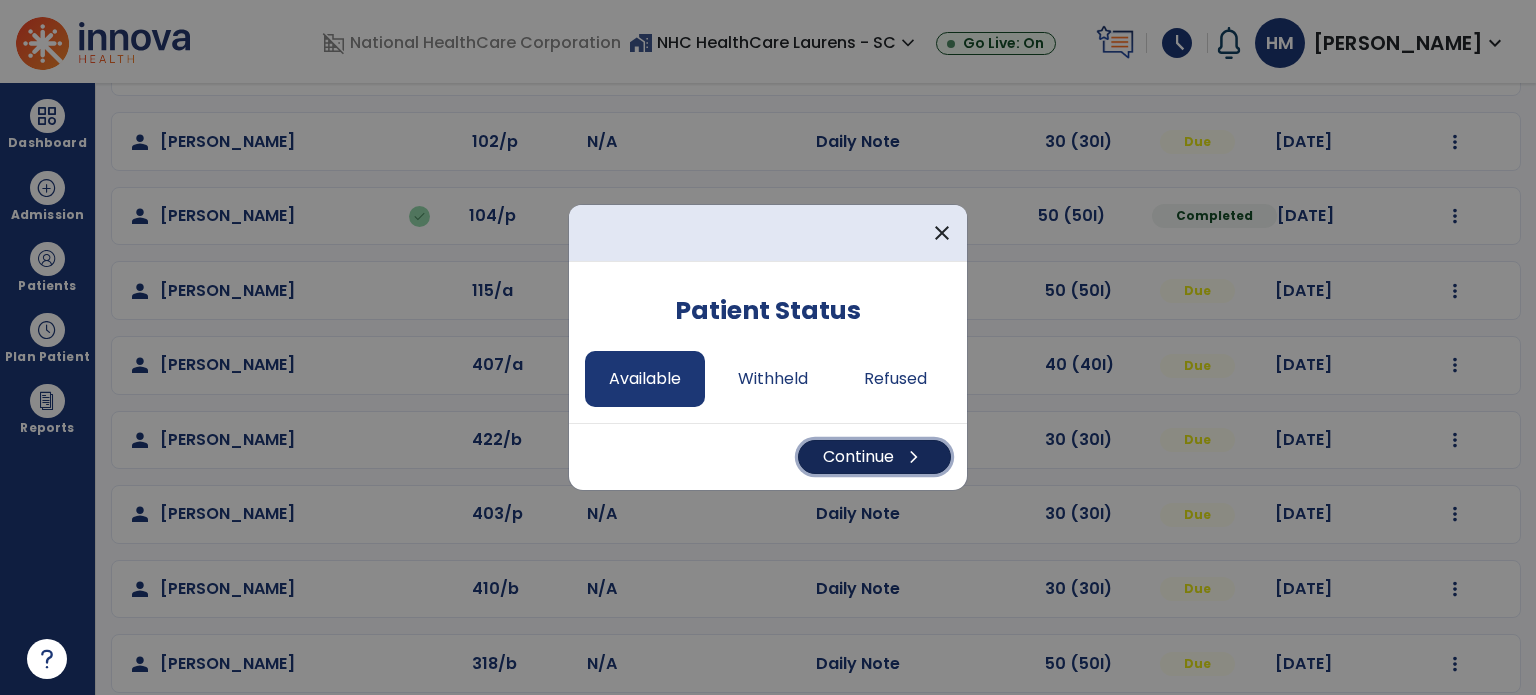 click on "chevron_right" at bounding box center (914, 457) 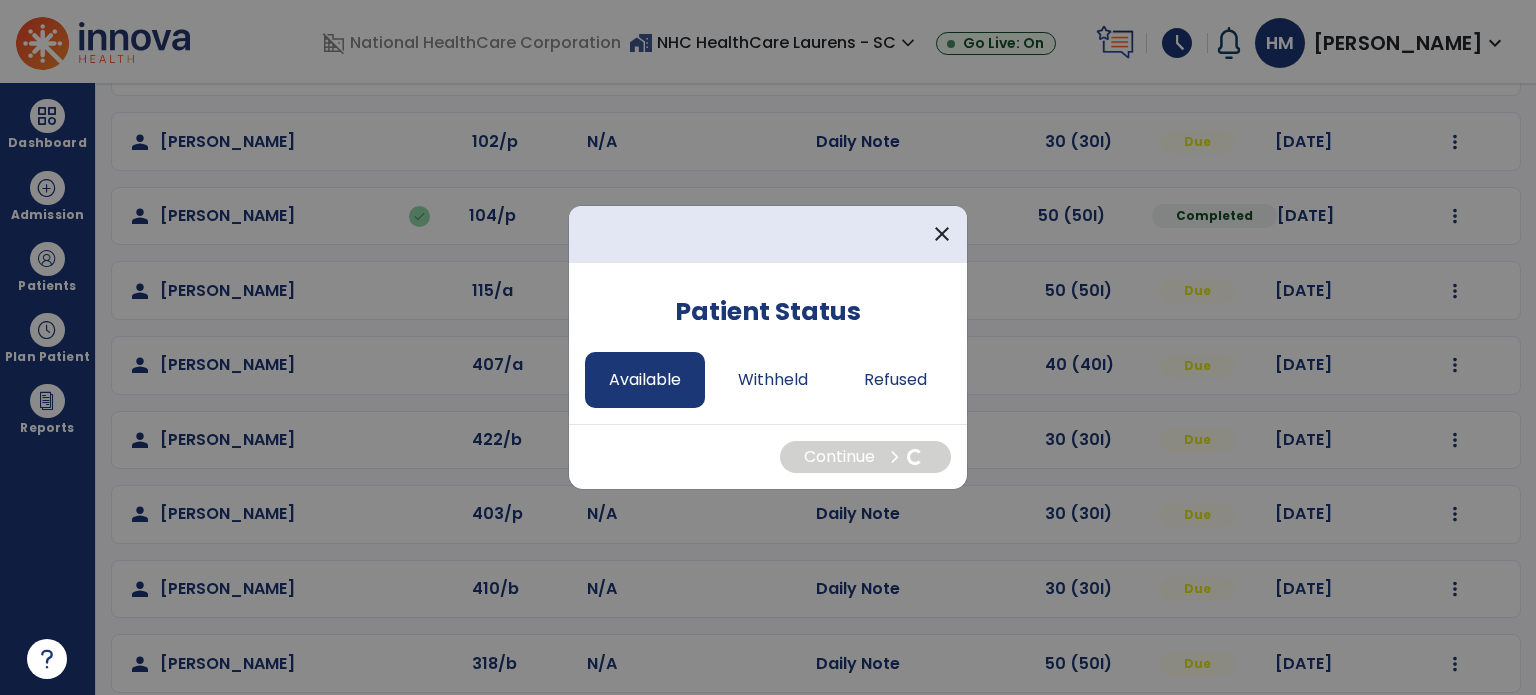select on "*" 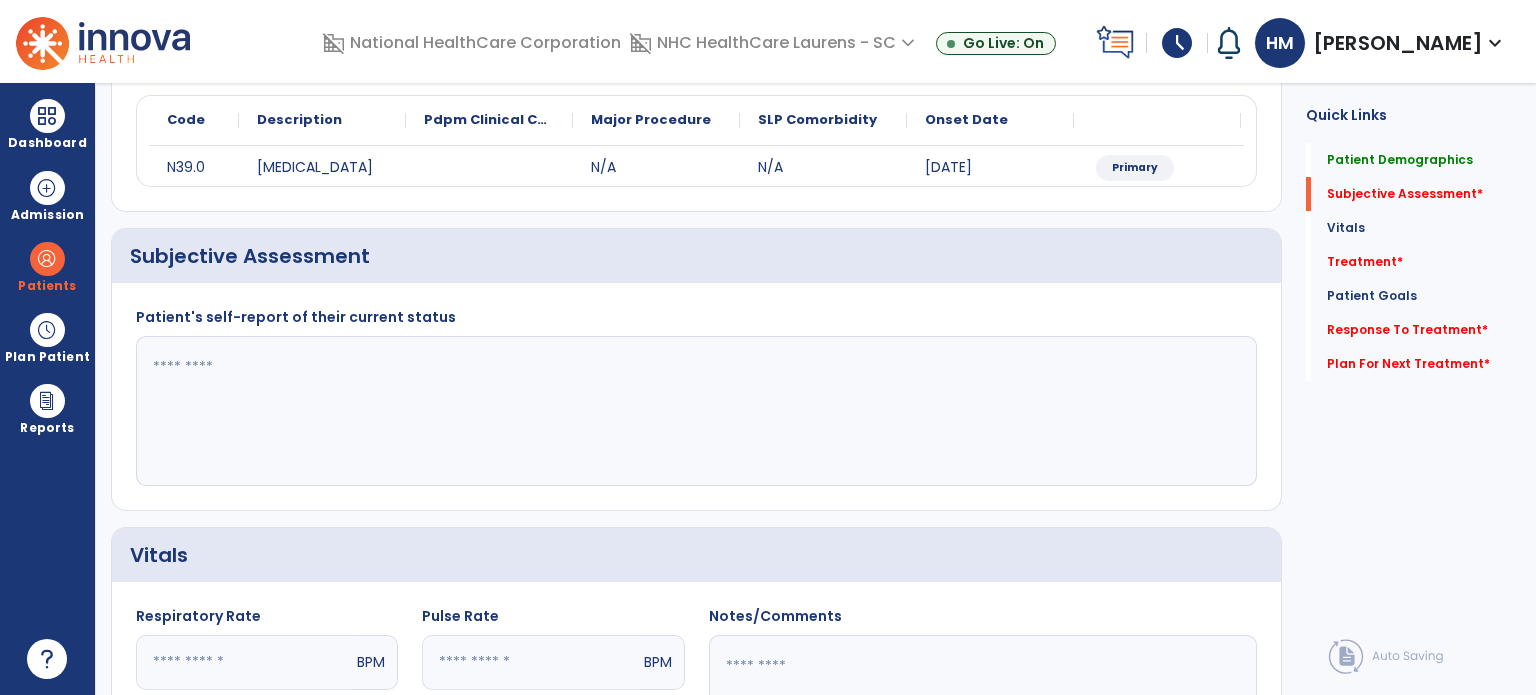 click 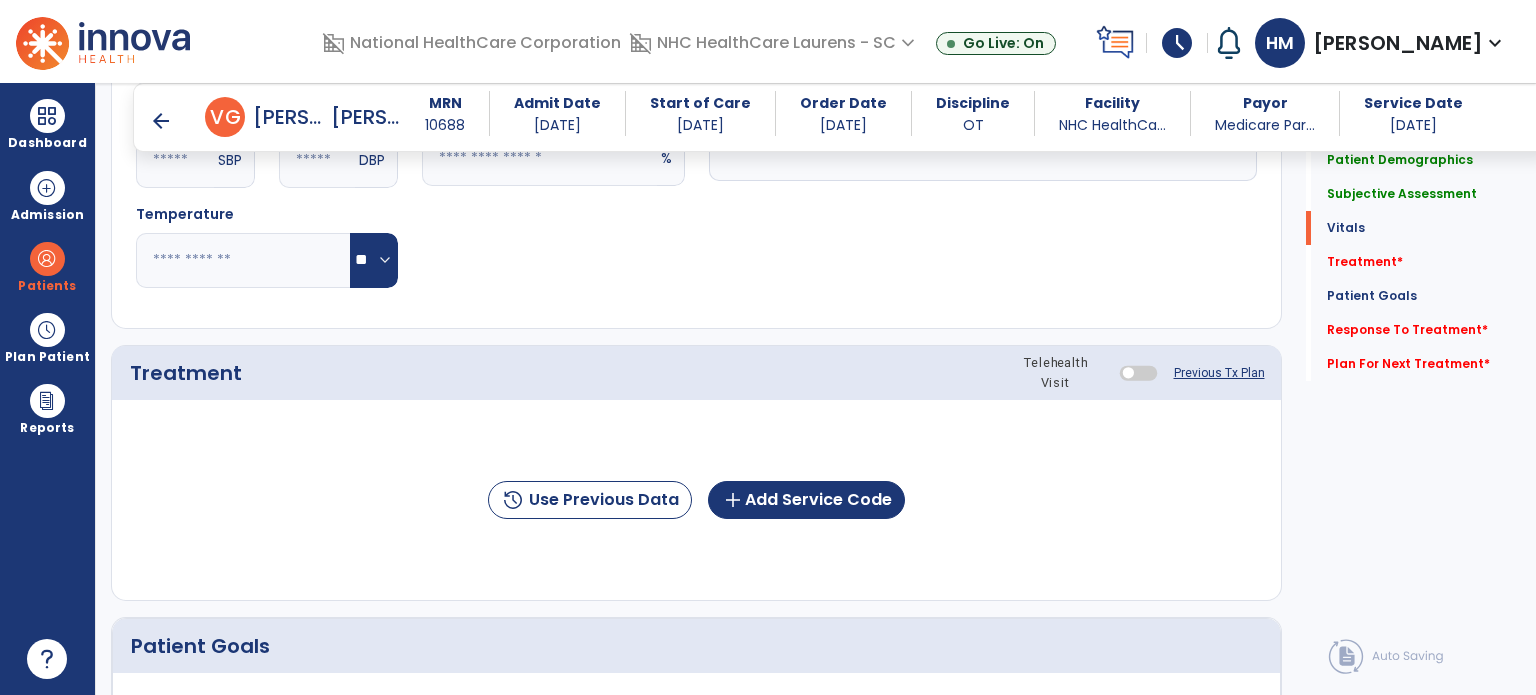 scroll, scrollTop: 905, scrollLeft: 0, axis: vertical 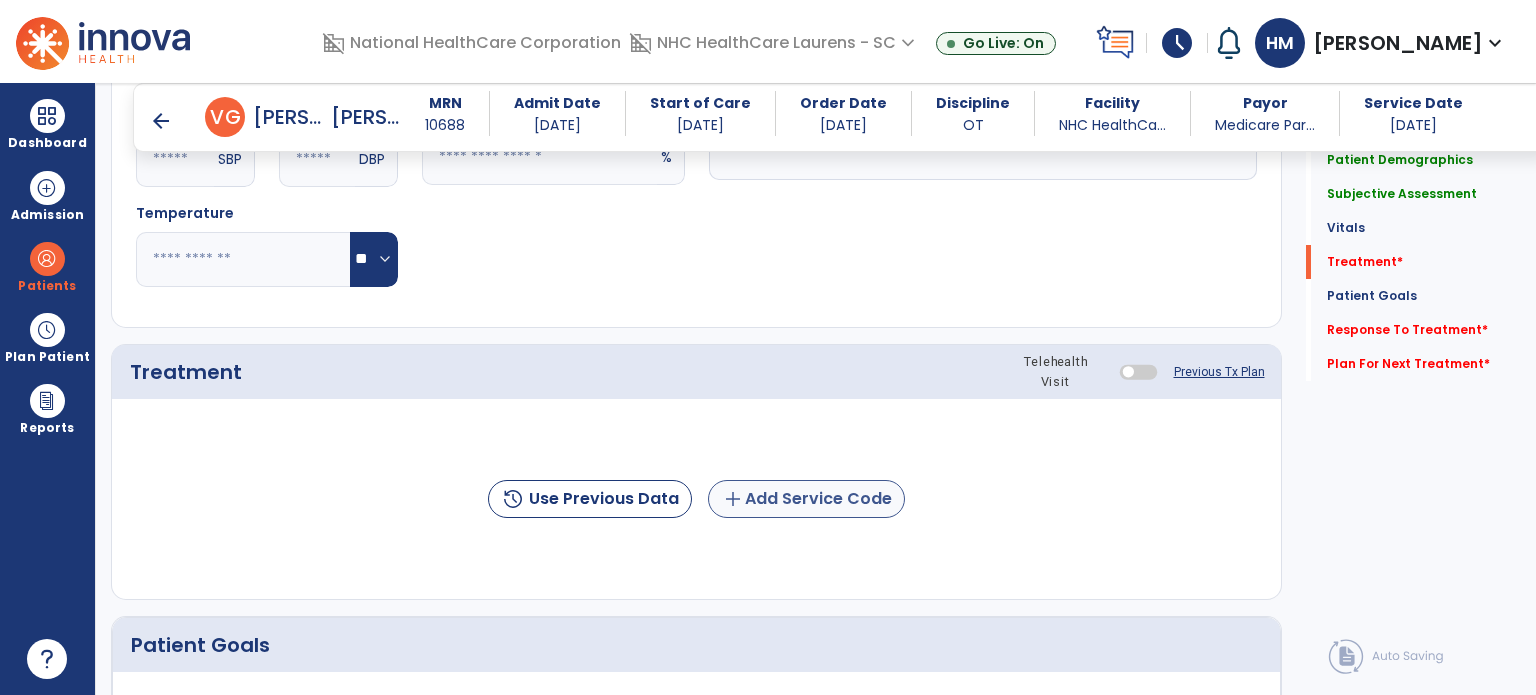 type on "**********" 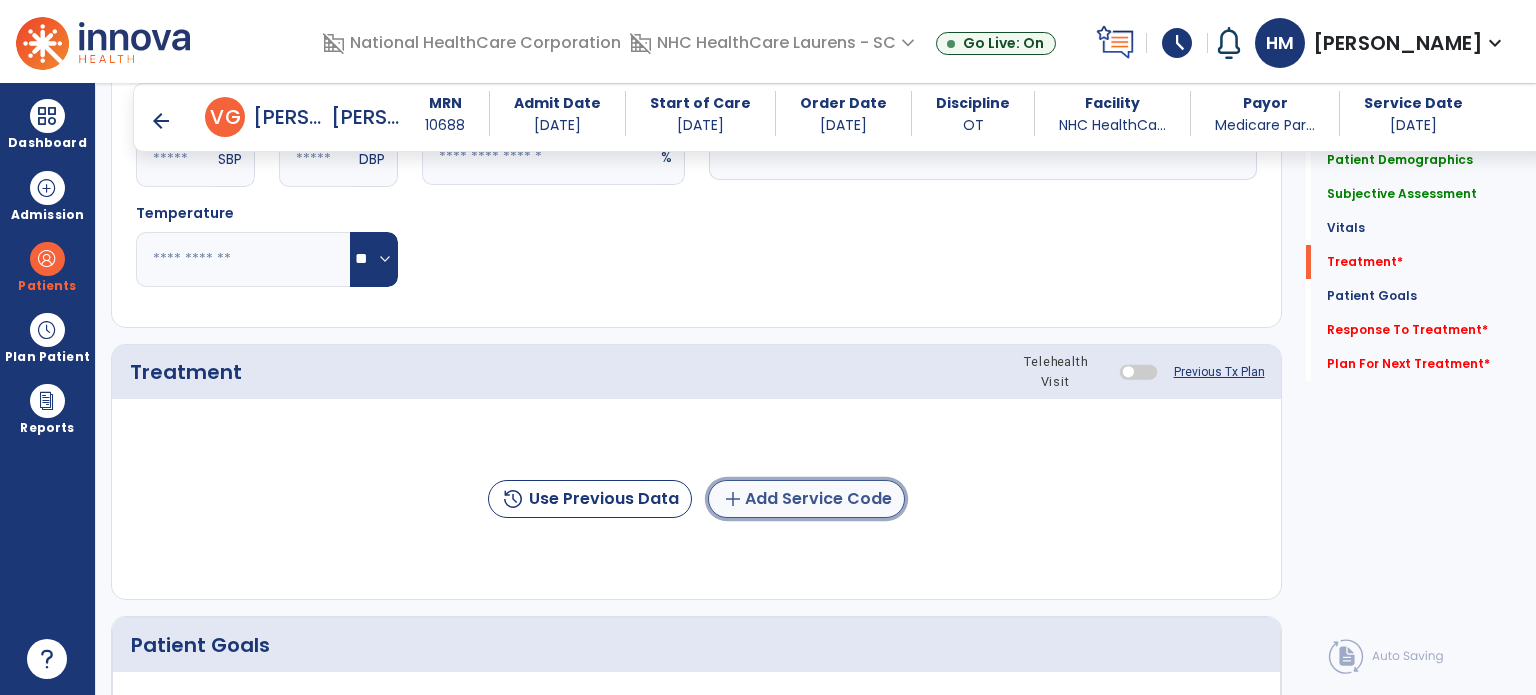 click on "add  Add Service Code" 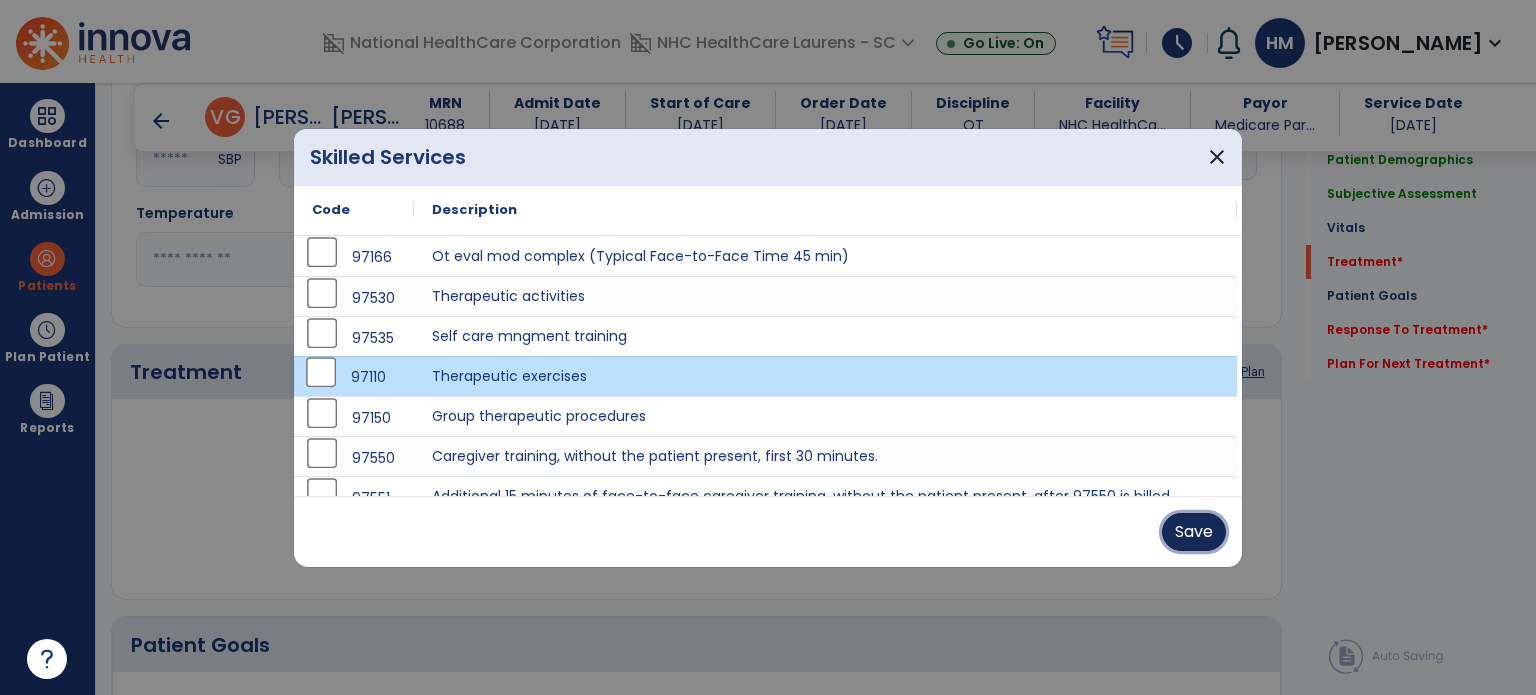 click on "Save" at bounding box center [1194, 532] 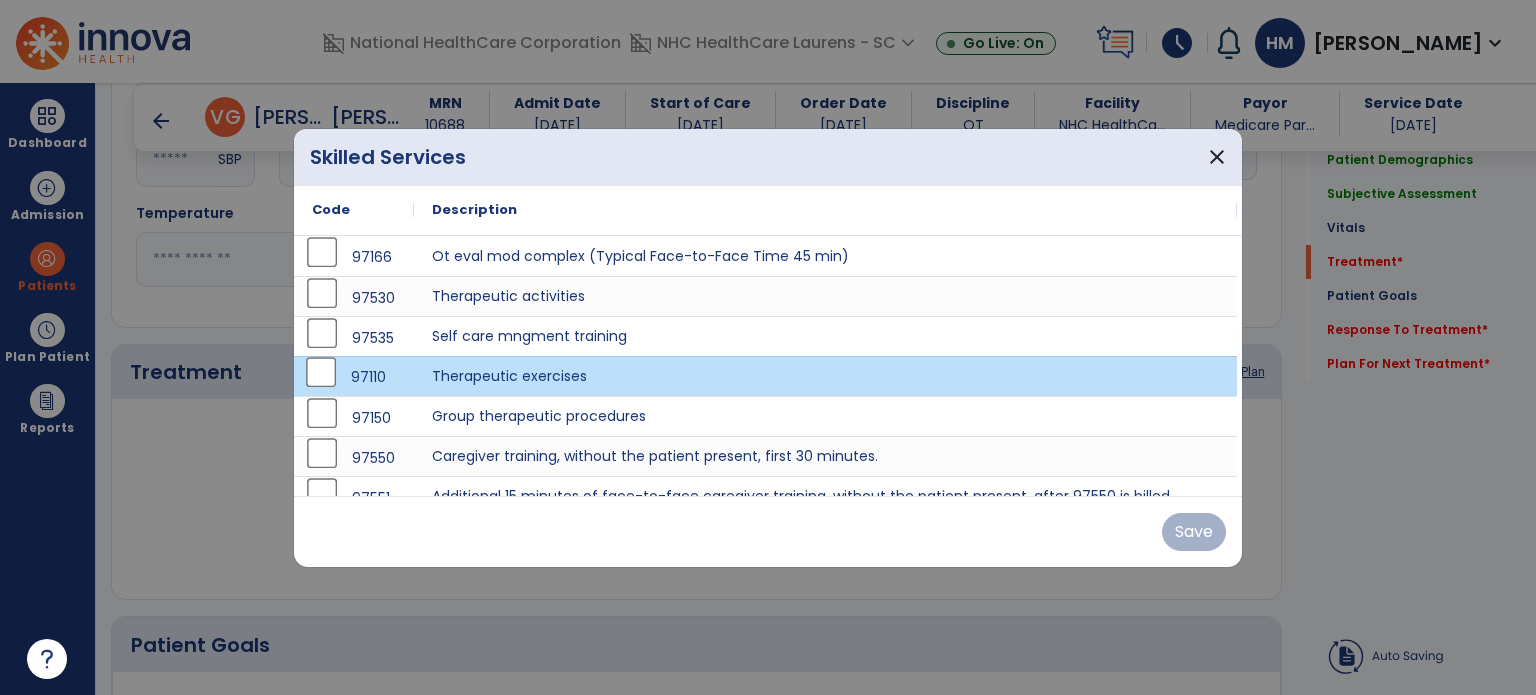 click on "Save" at bounding box center [768, 531] 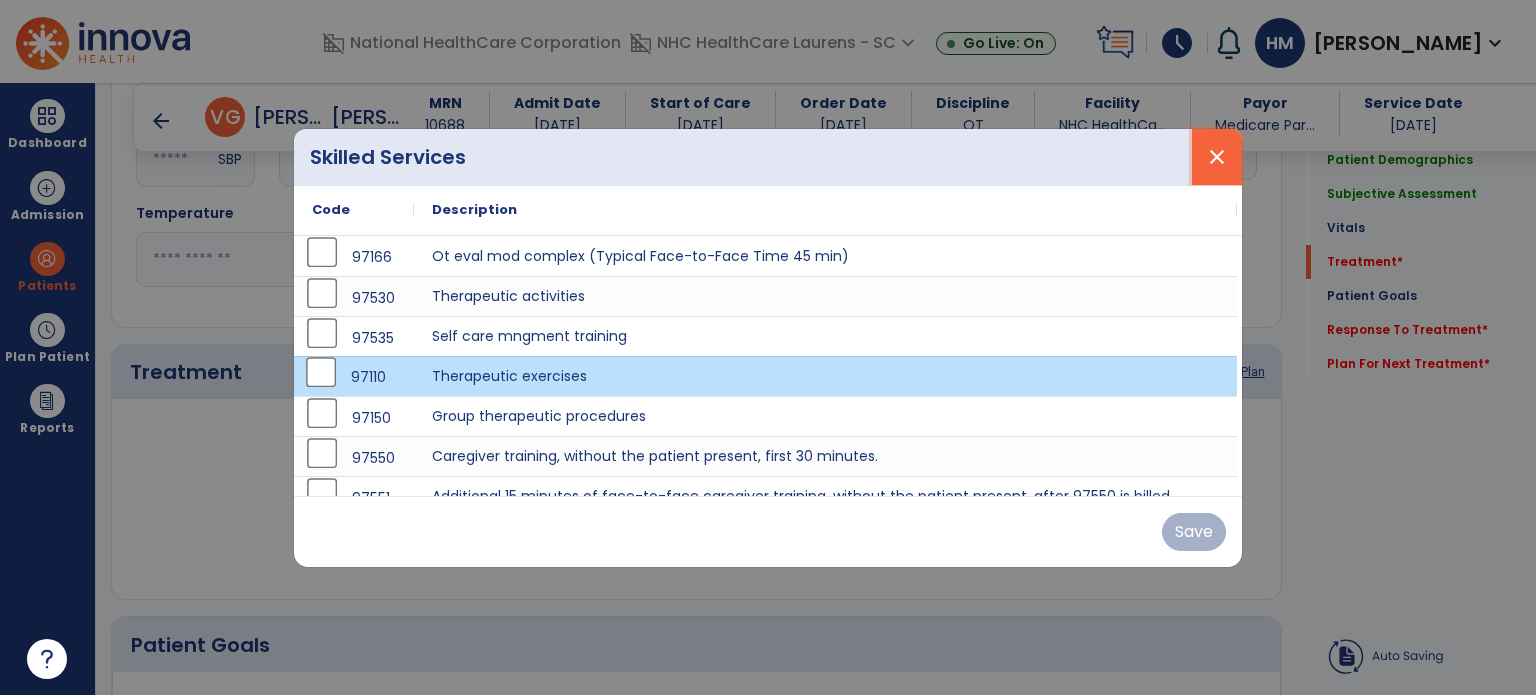 click on "close" at bounding box center [1217, 157] 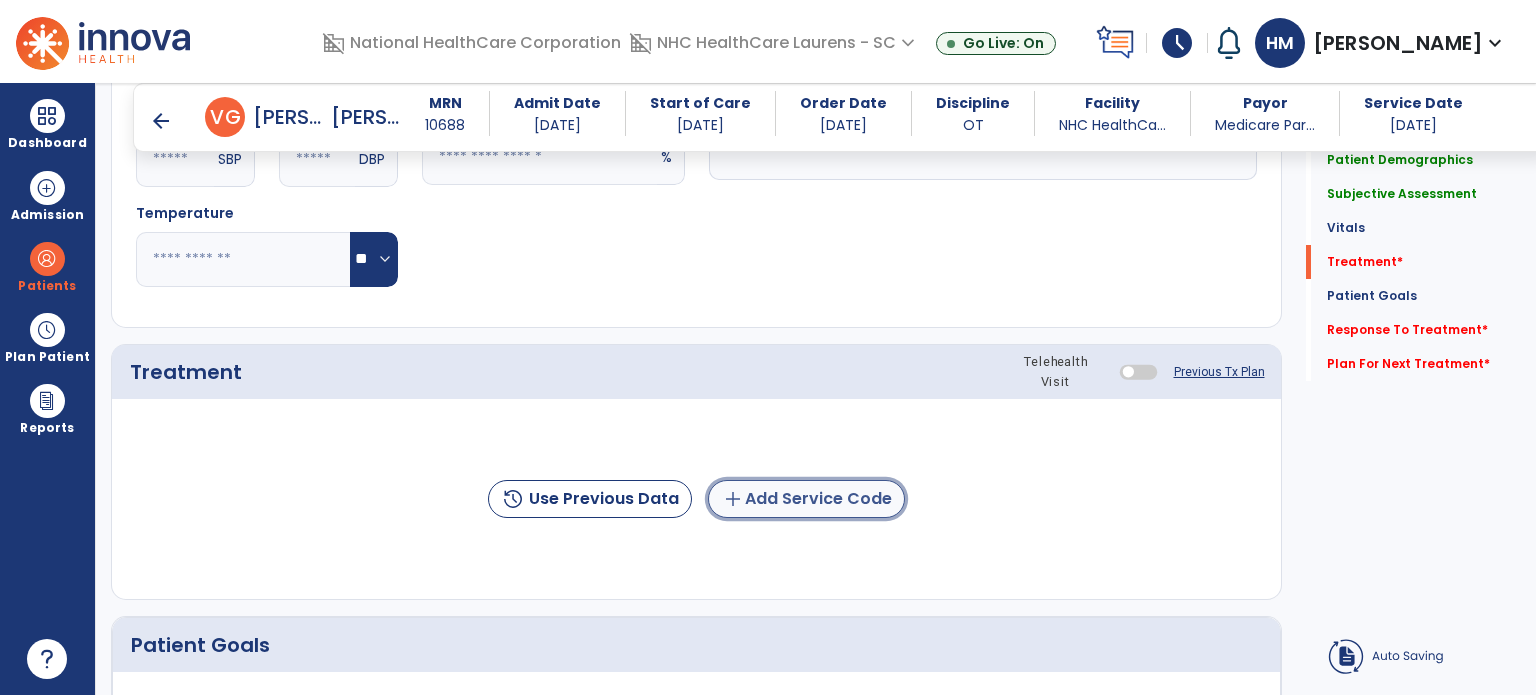 click on "add  Add Service Code" 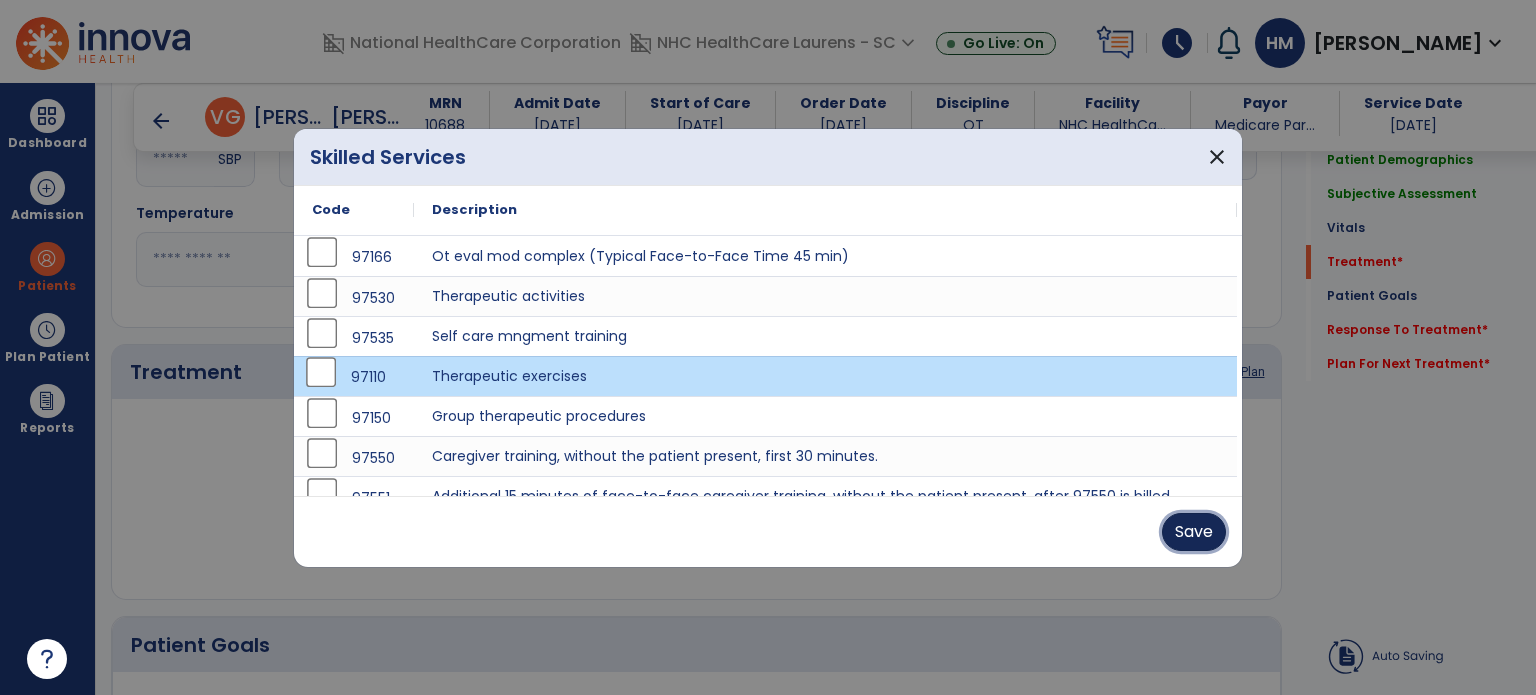 click on "Save" at bounding box center (1194, 532) 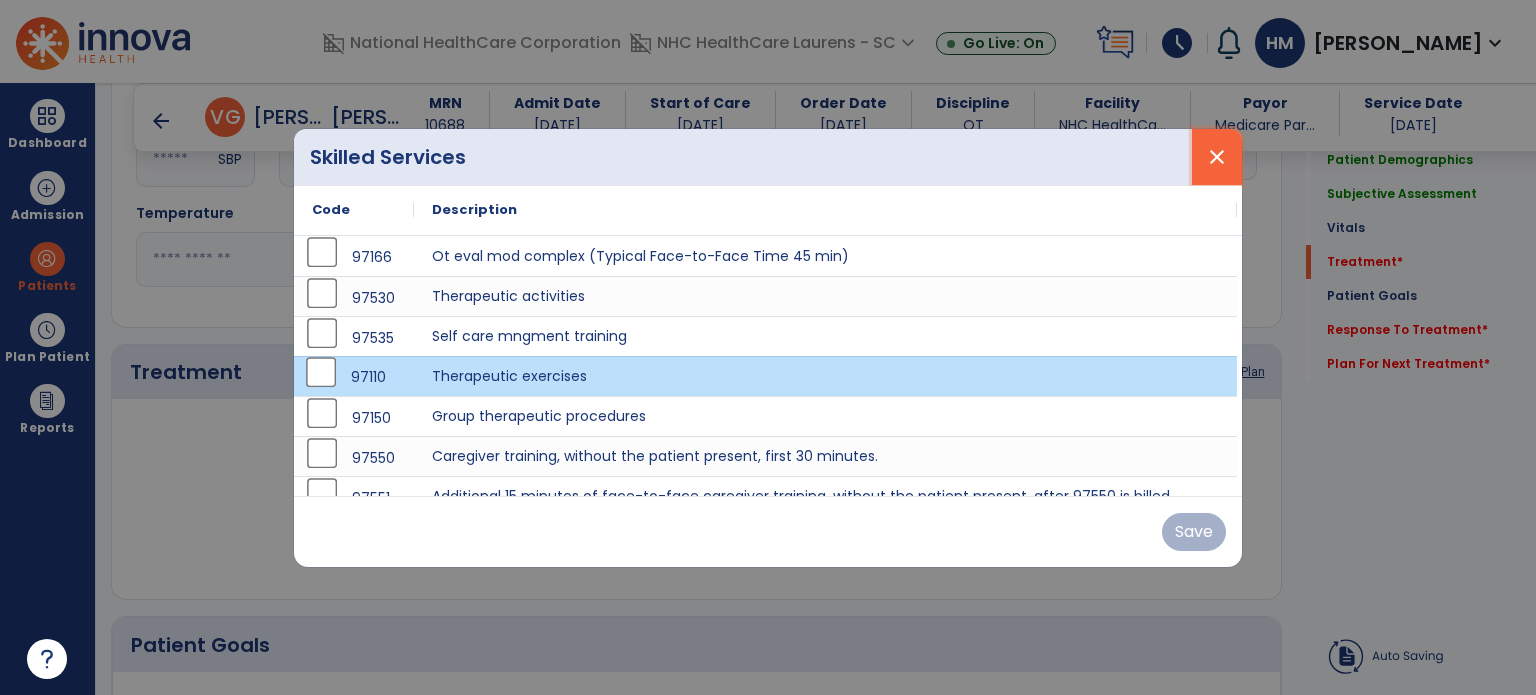 click on "close" at bounding box center [1217, 157] 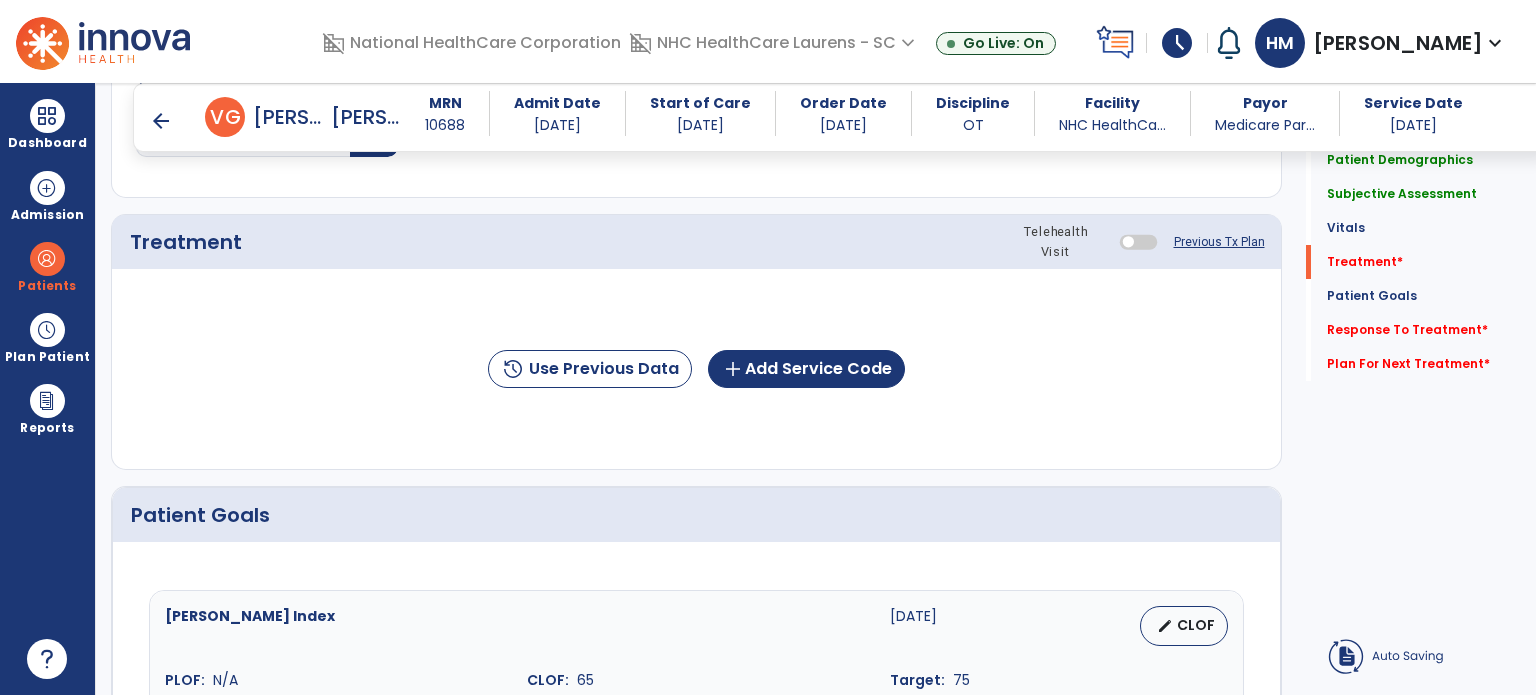 scroll, scrollTop: 1036, scrollLeft: 0, axis: vertical 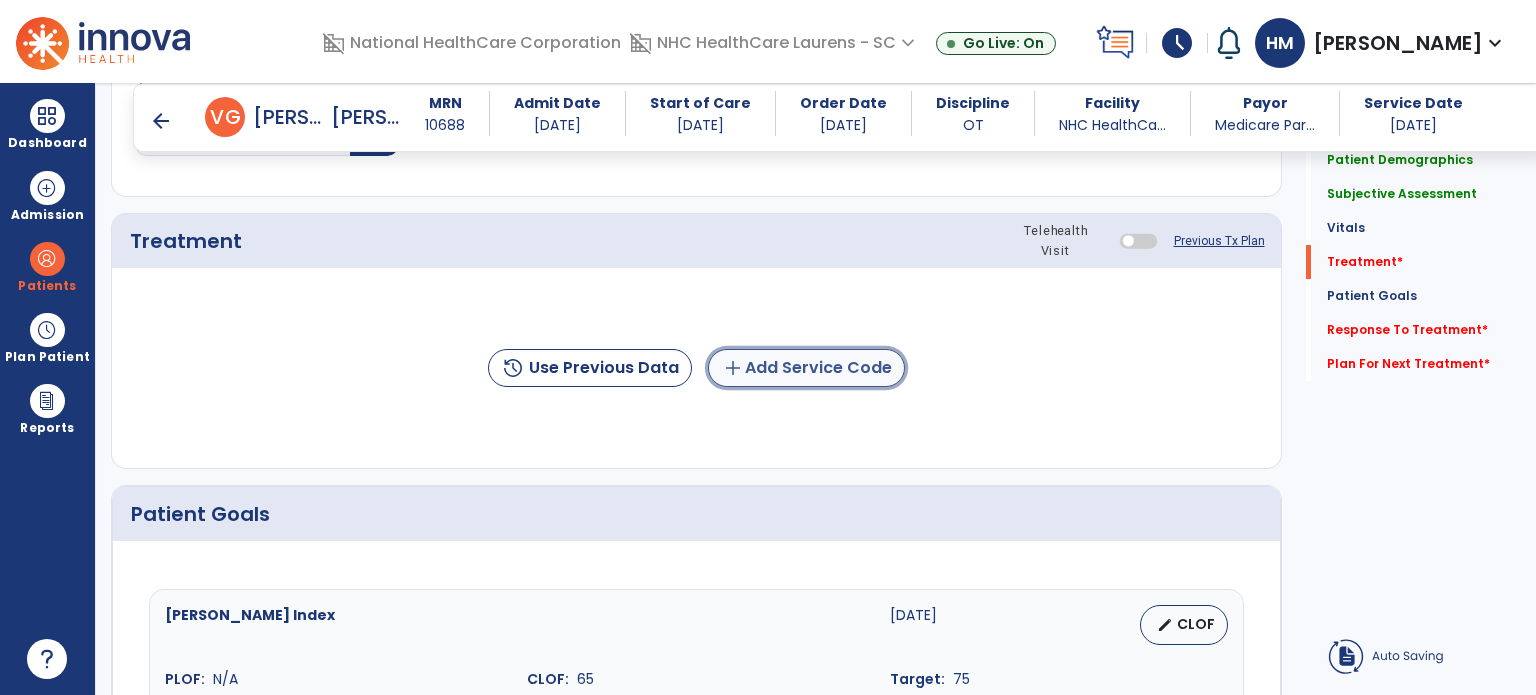 click on "add  Add Service Code" 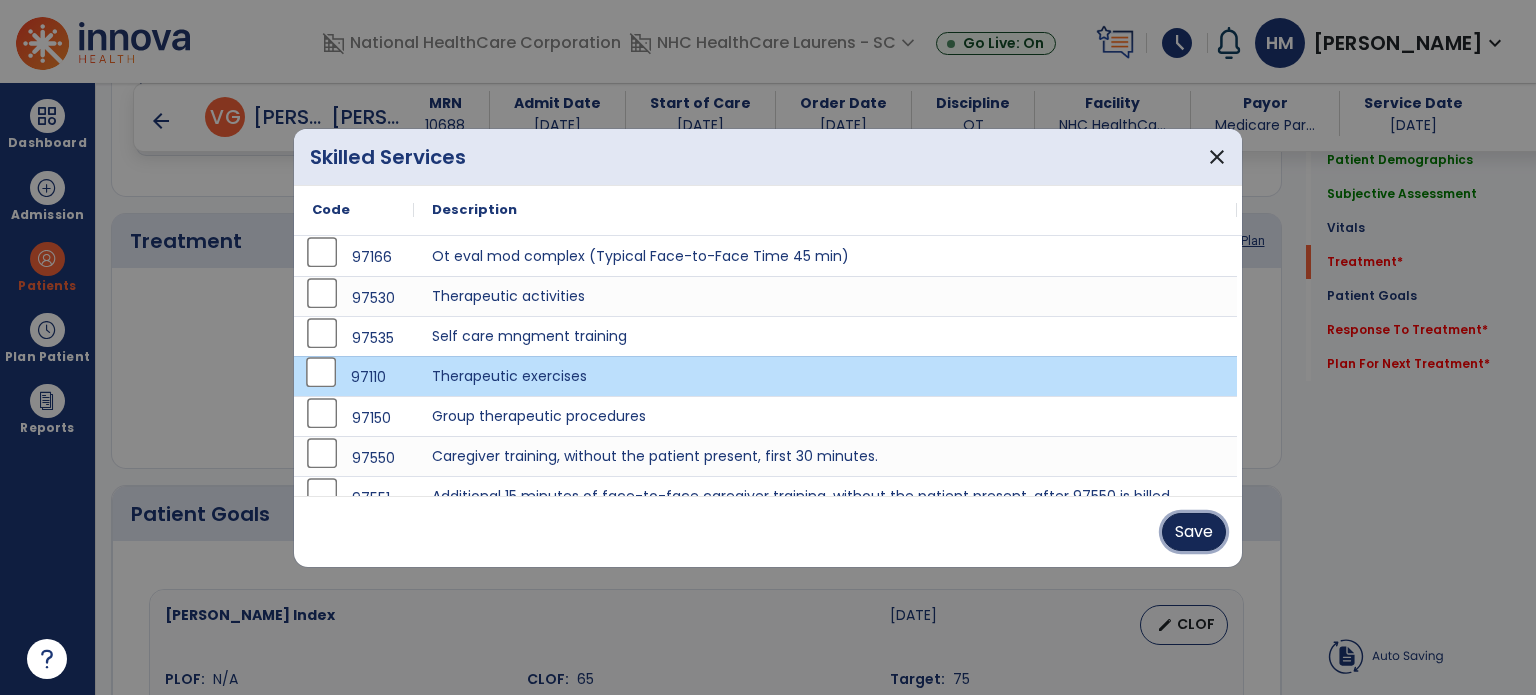 click on "Save" at bounding box center [1194, 532] 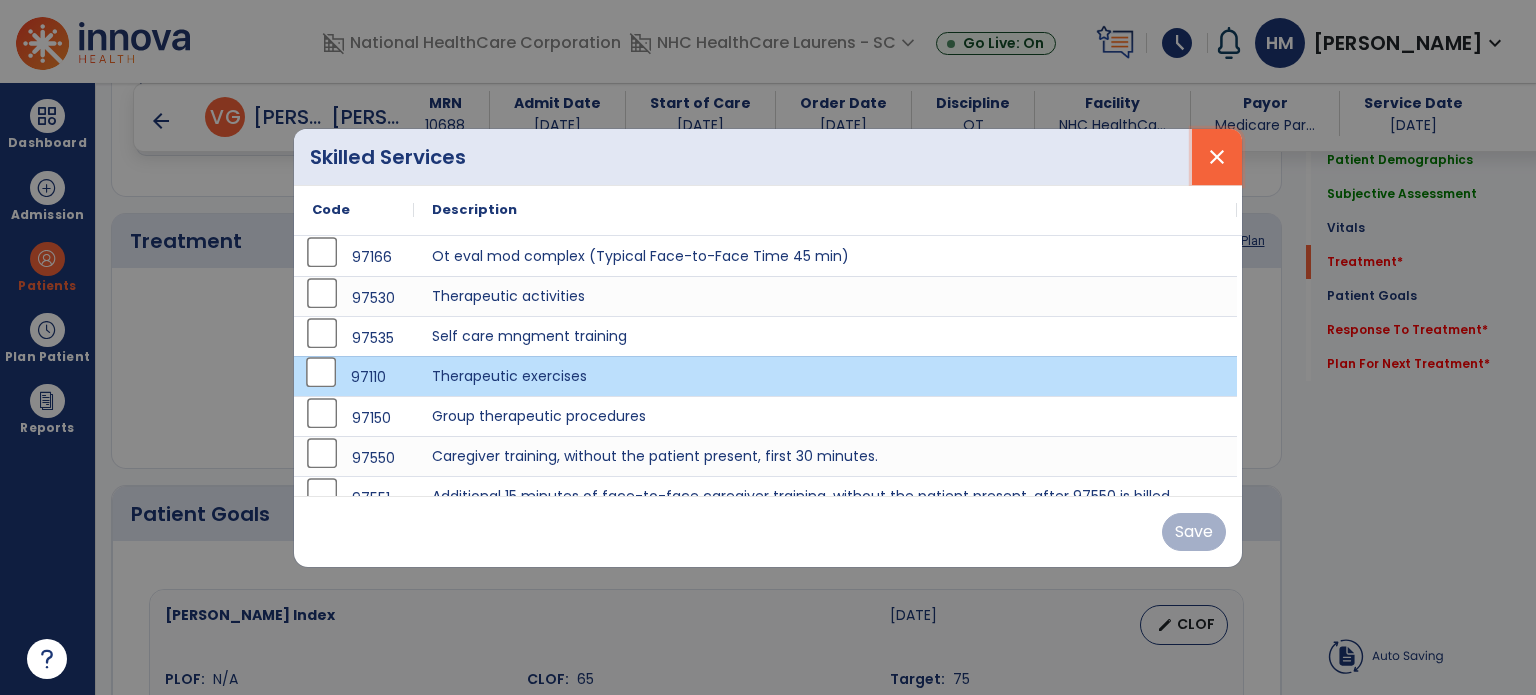 click on "close" at bounding box center [1217, 157] 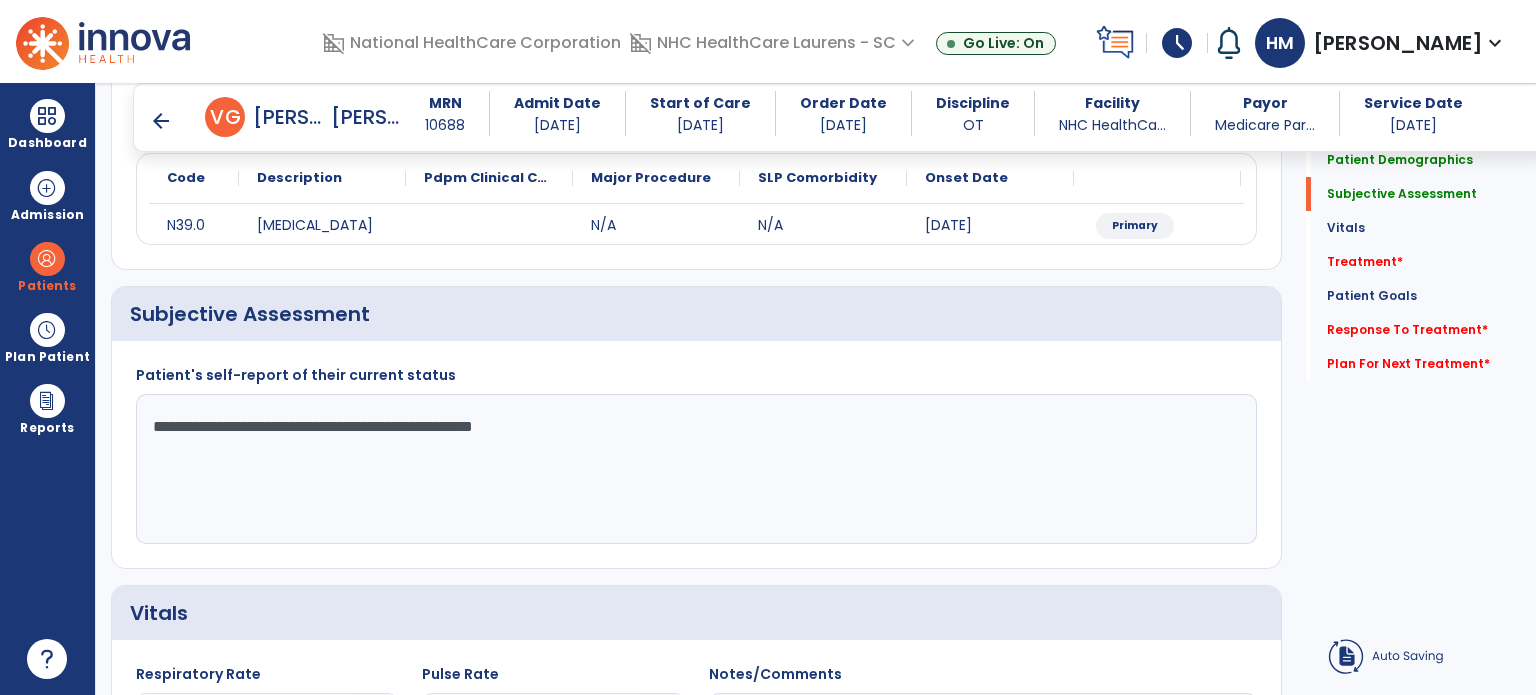 scroll, scrollTop: 261, scrollLeft: 0, axis: vertical 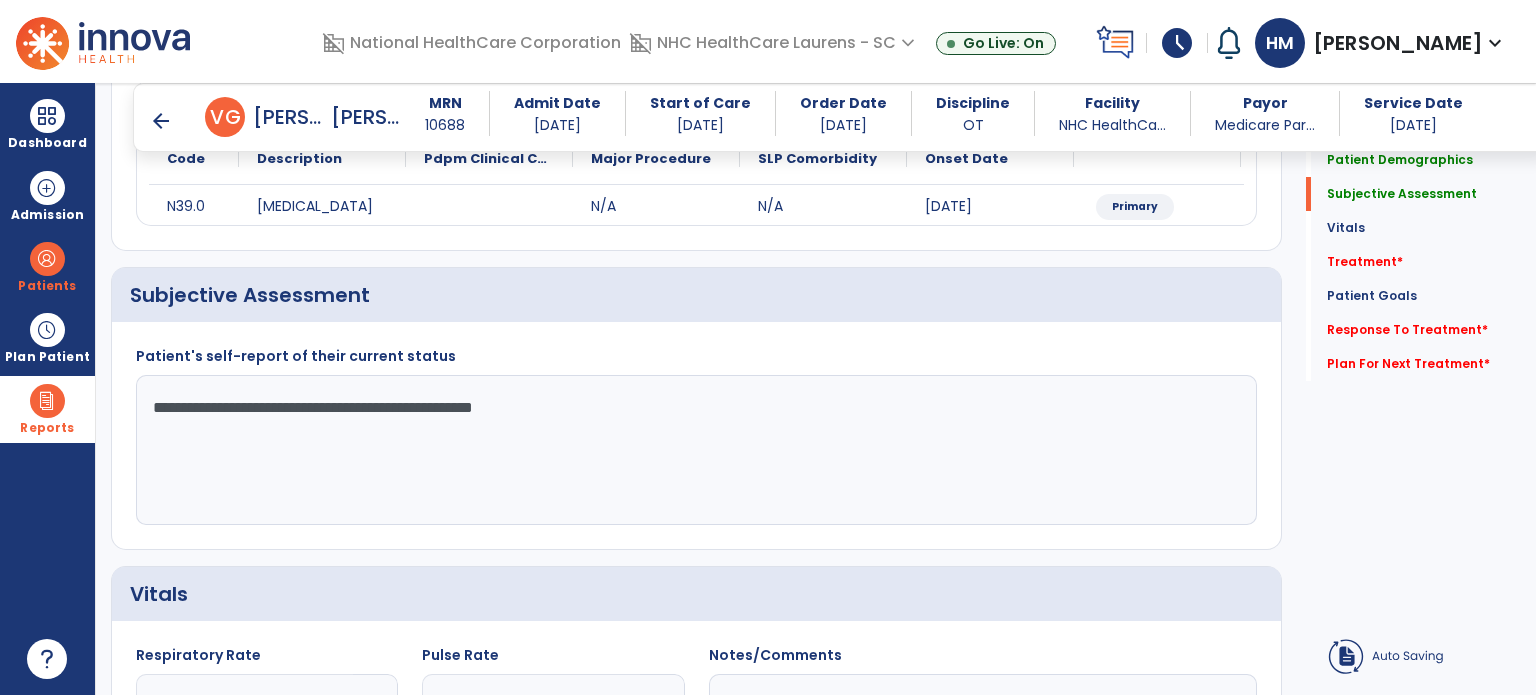 drag, startPoint x: 567, startPoint y: 413, endPoint x: 73, endPoint y: 395, distance: 494.32782 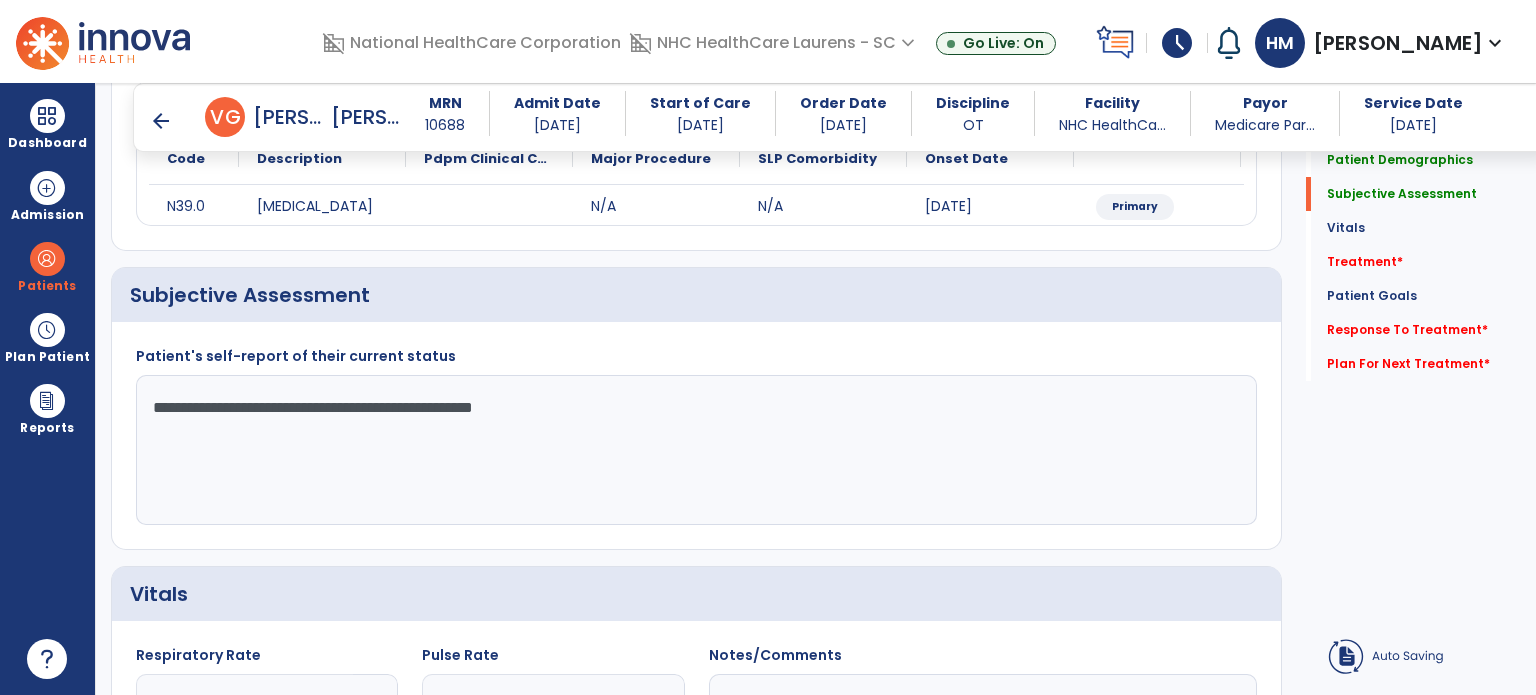 click on "**********" 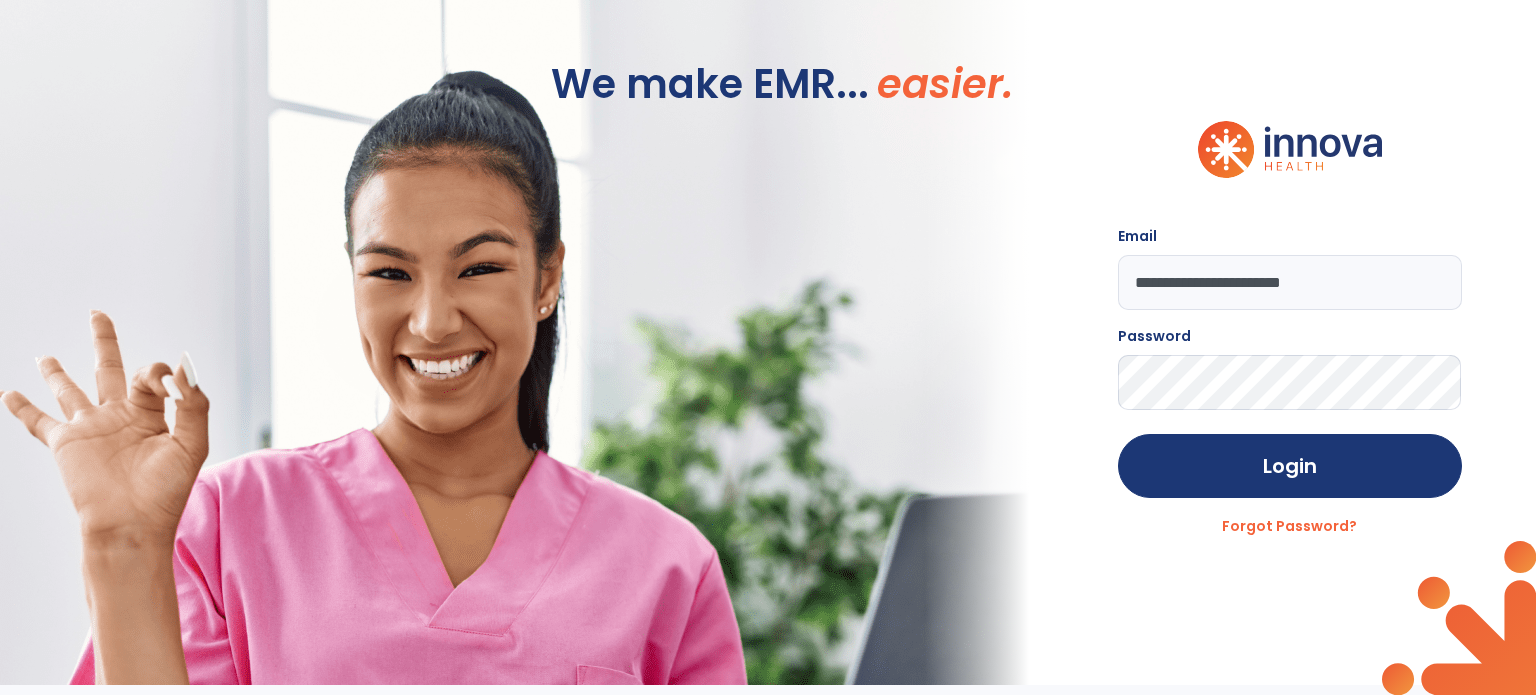 scroll, scrollTop: 0, scrollLeft: 0, axis: both 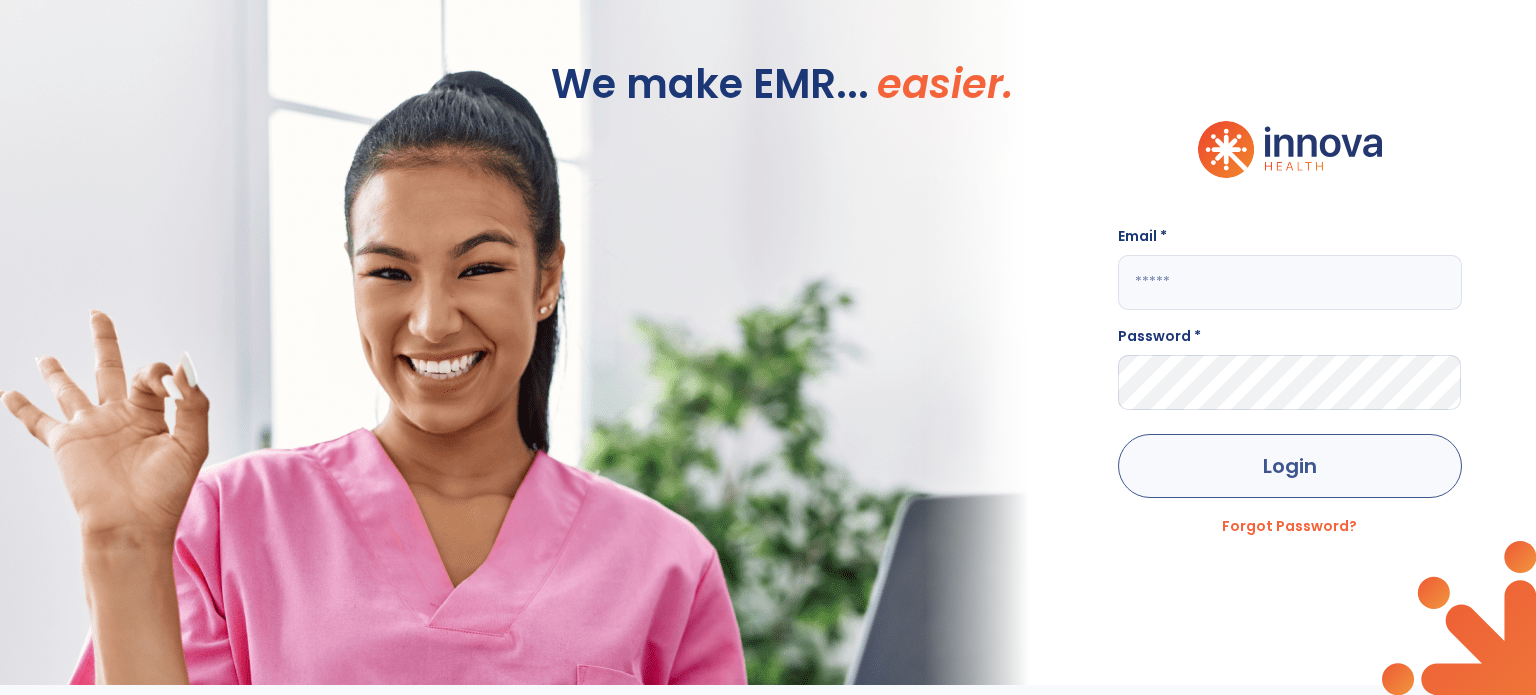 type on "**********" 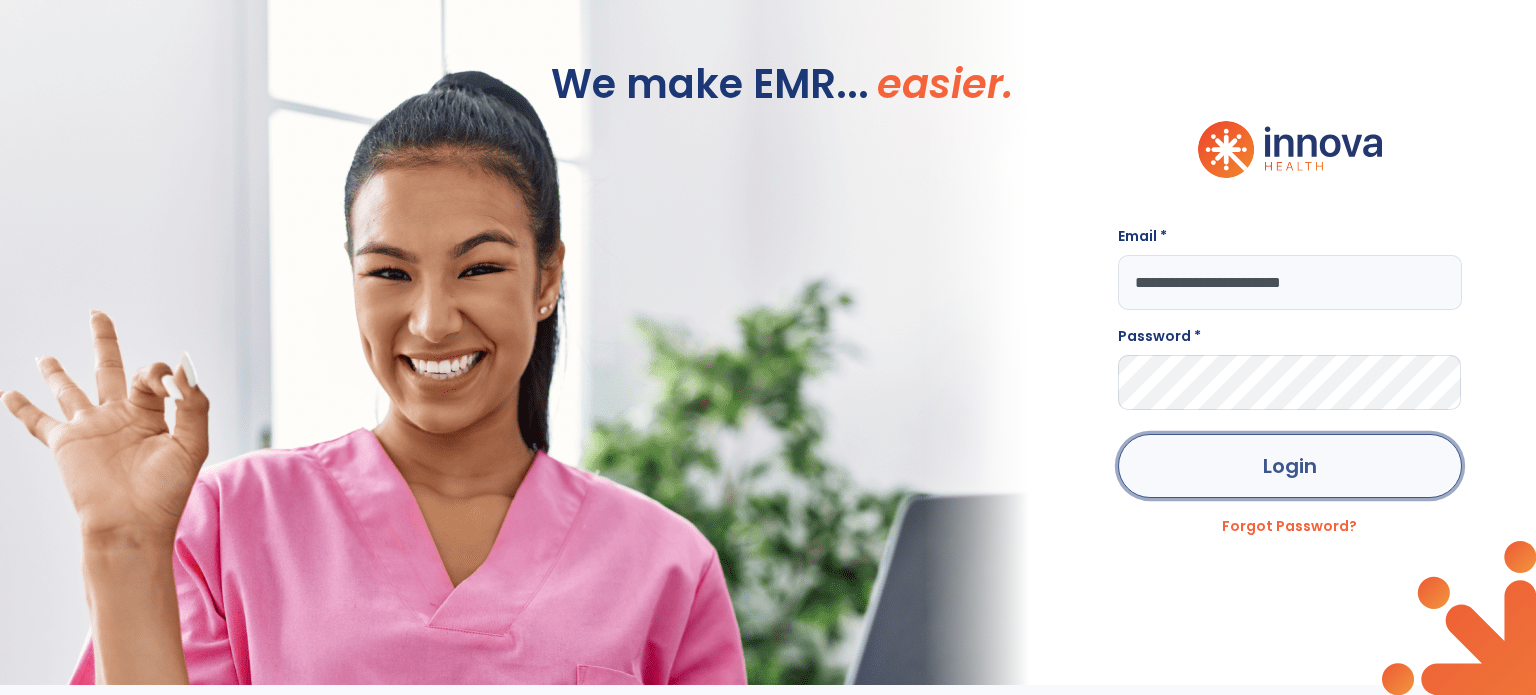click on "Login" 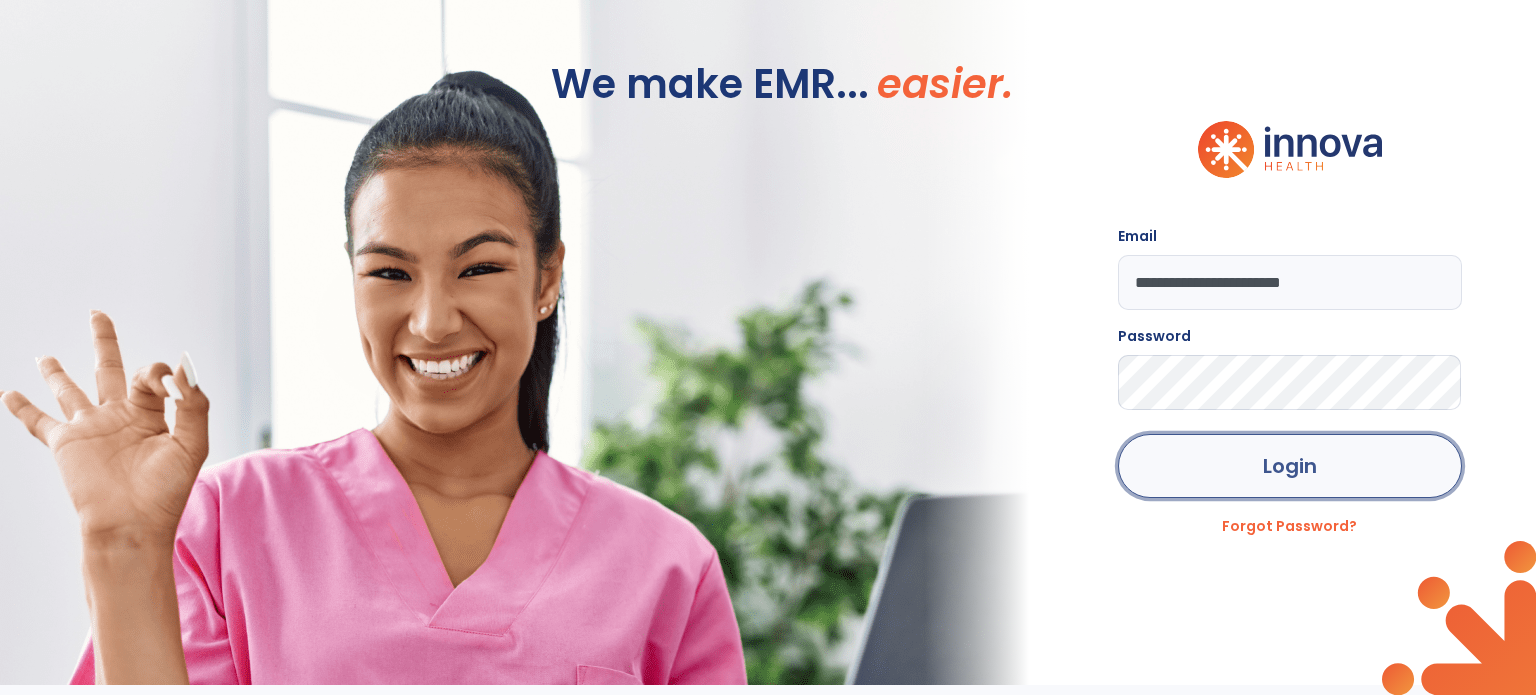 click on "Login" 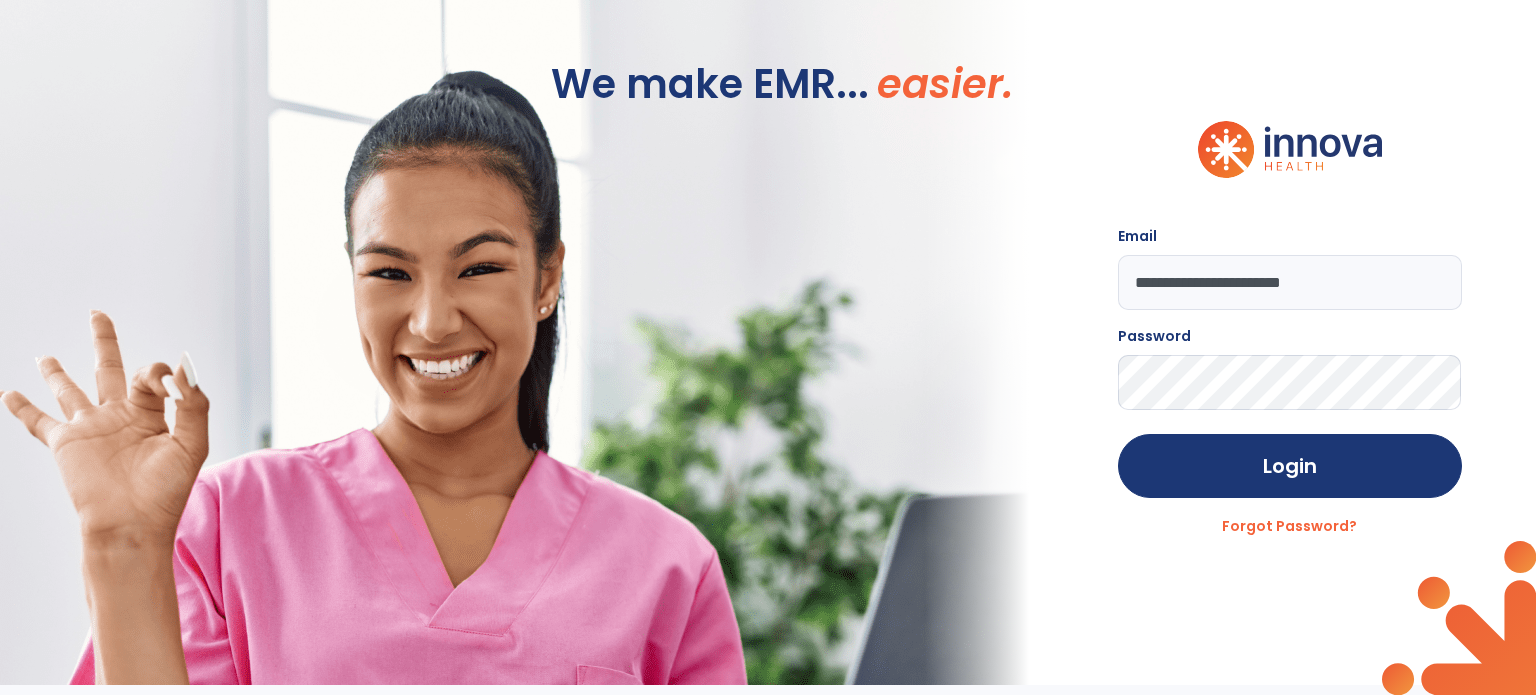click on "Login Forgot Password?" 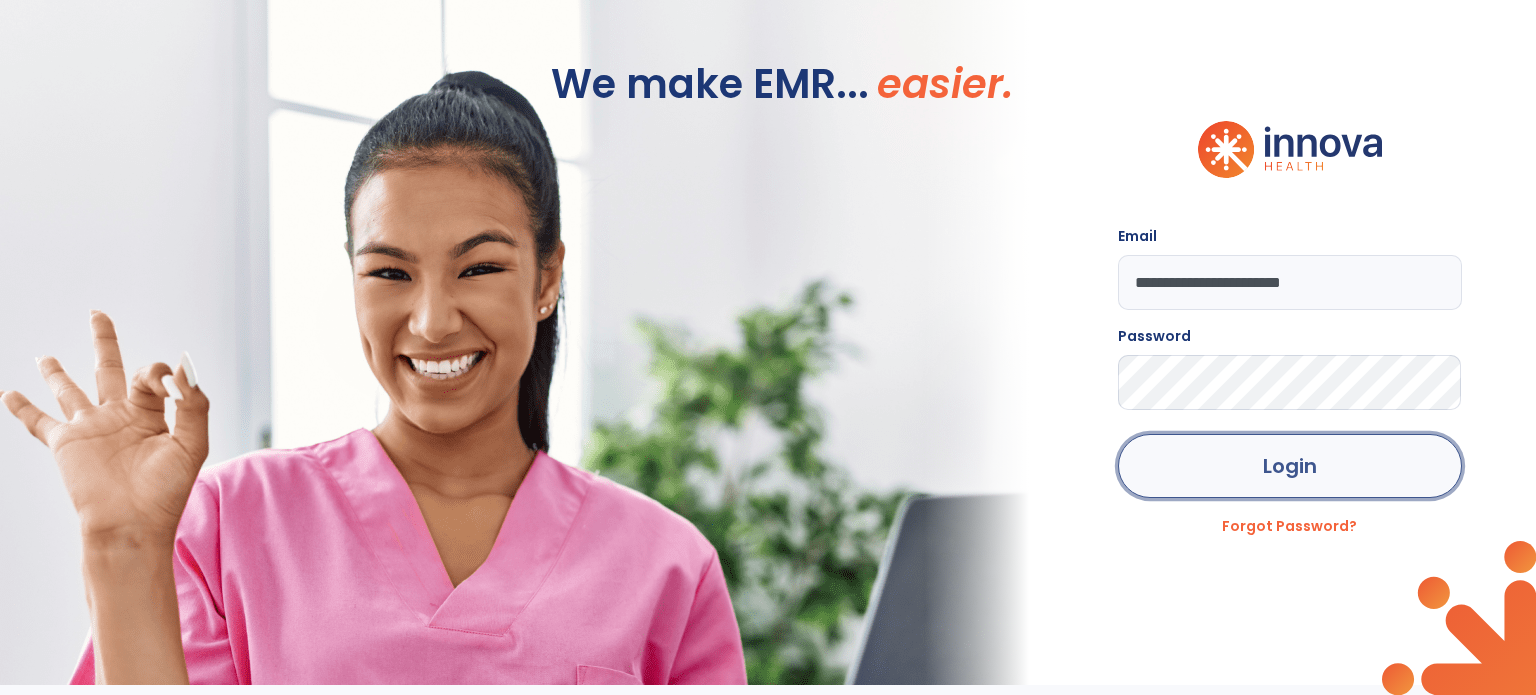 click on "Login" 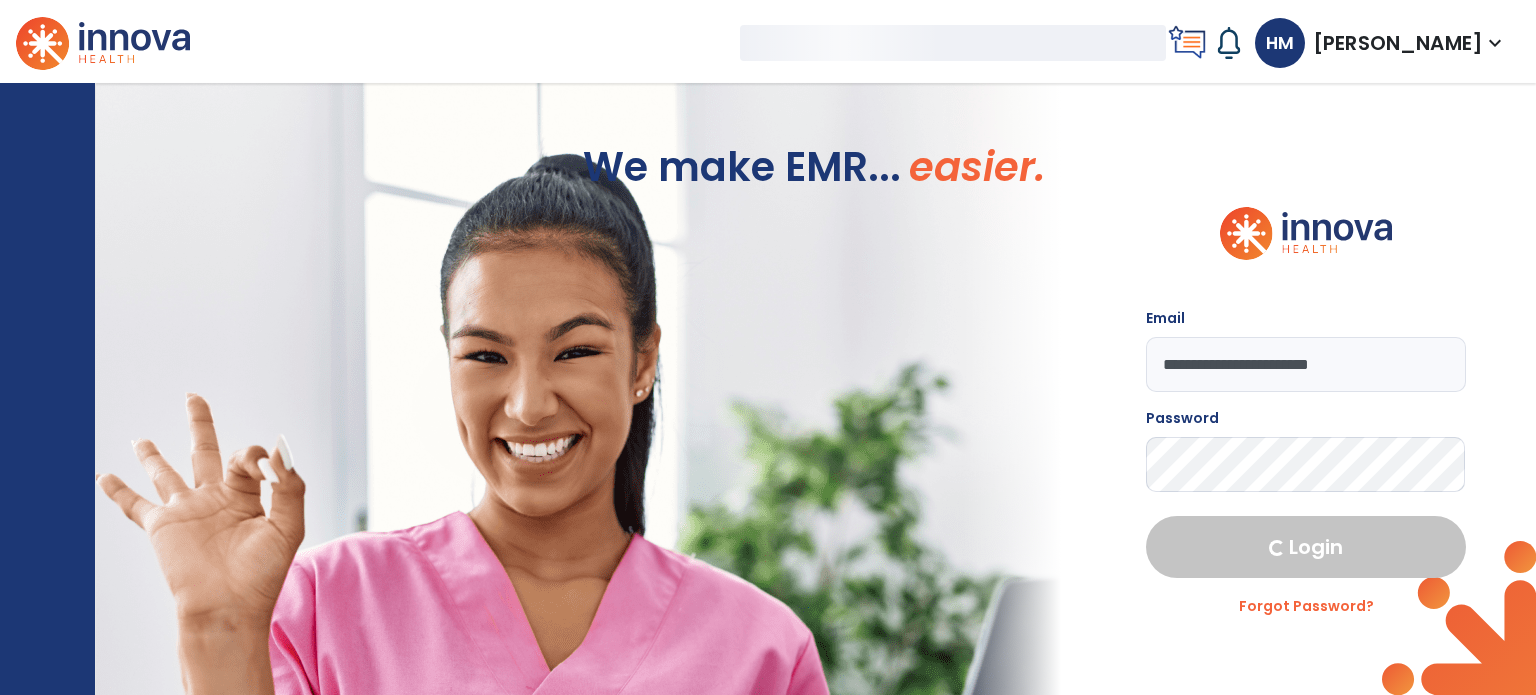 select on "****" 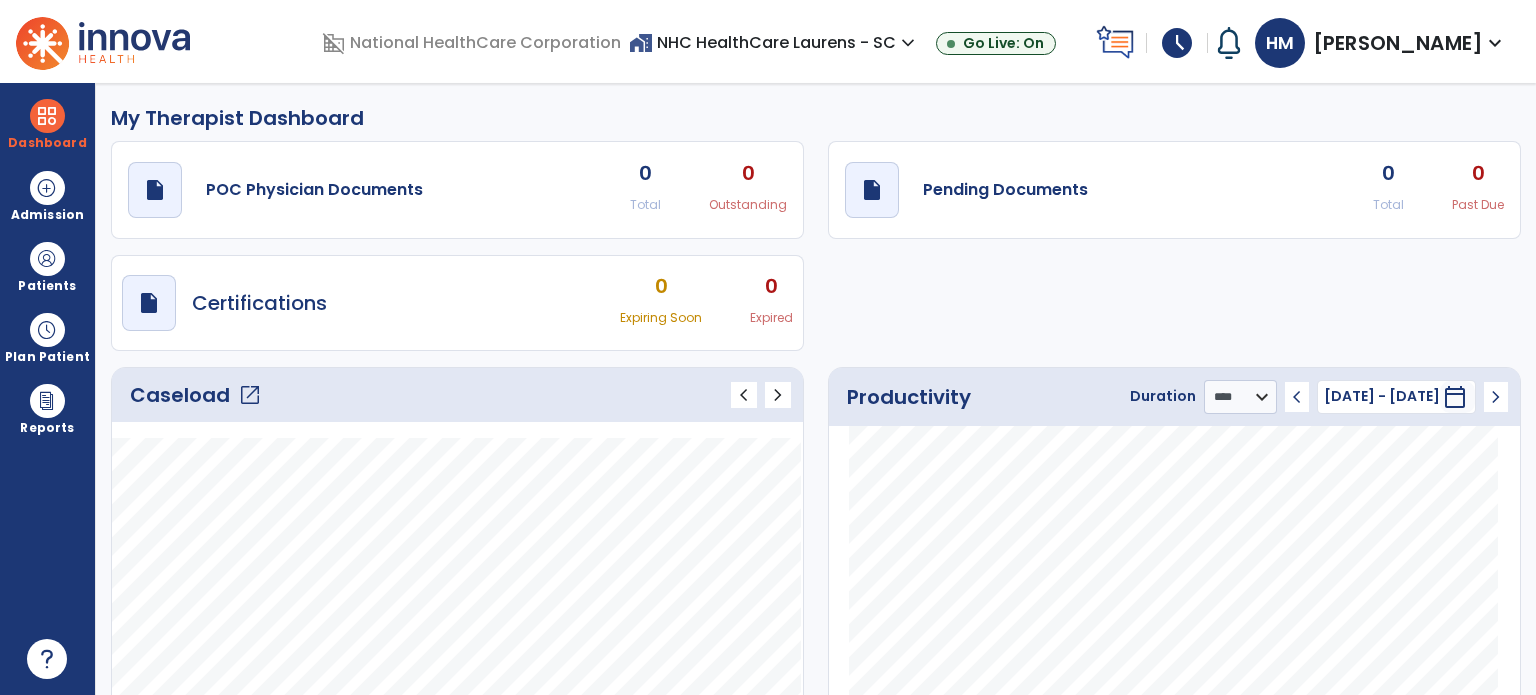 click on "open_in_new" 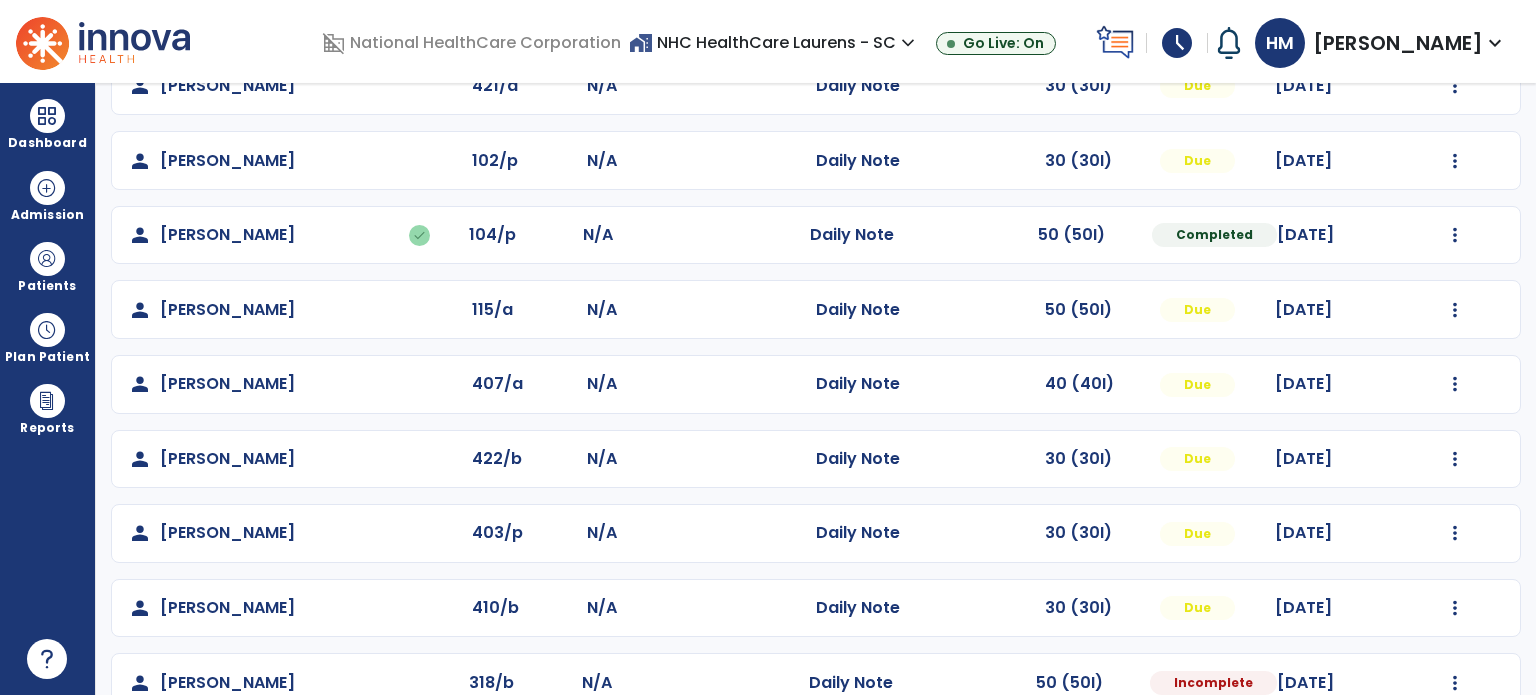 scroll, scrollTop: 319, scrollLeft: 0, axis: vertical 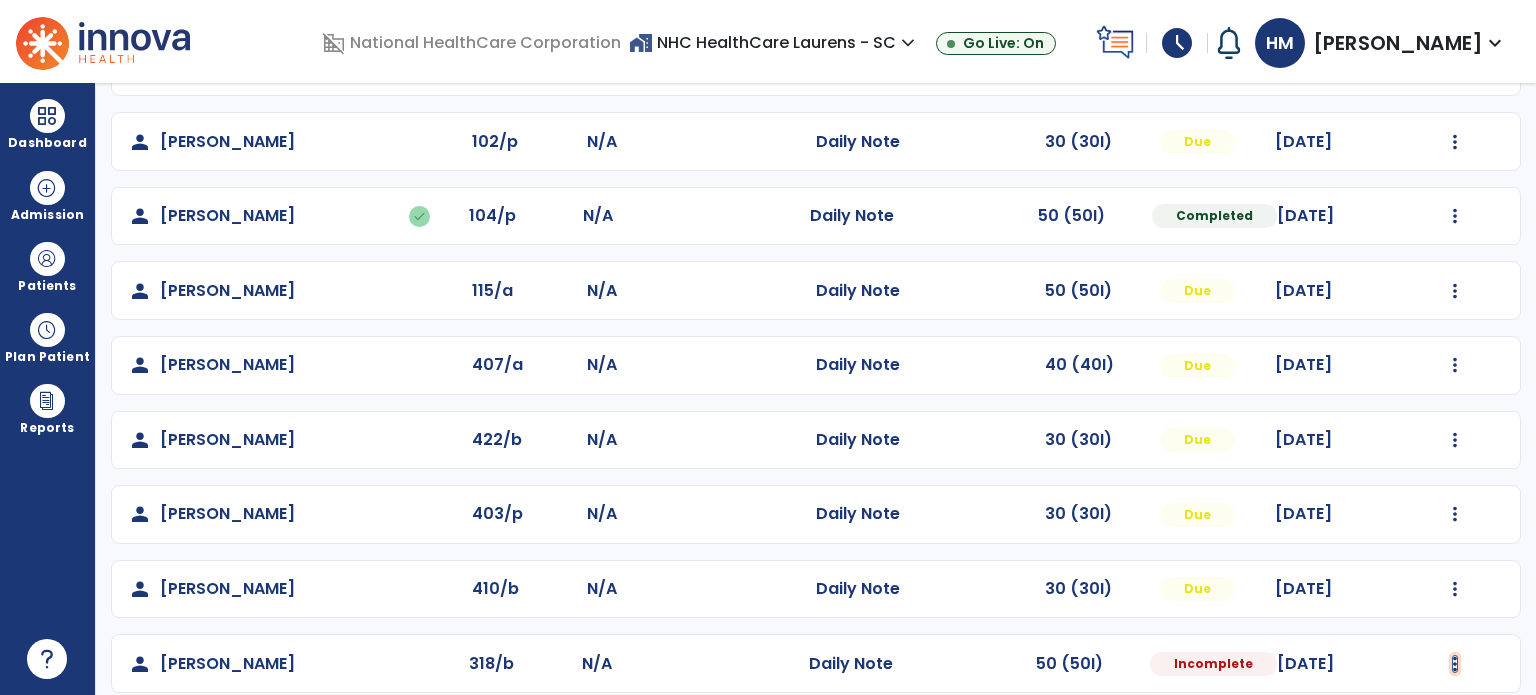 click at bounding box center [1455, -19] 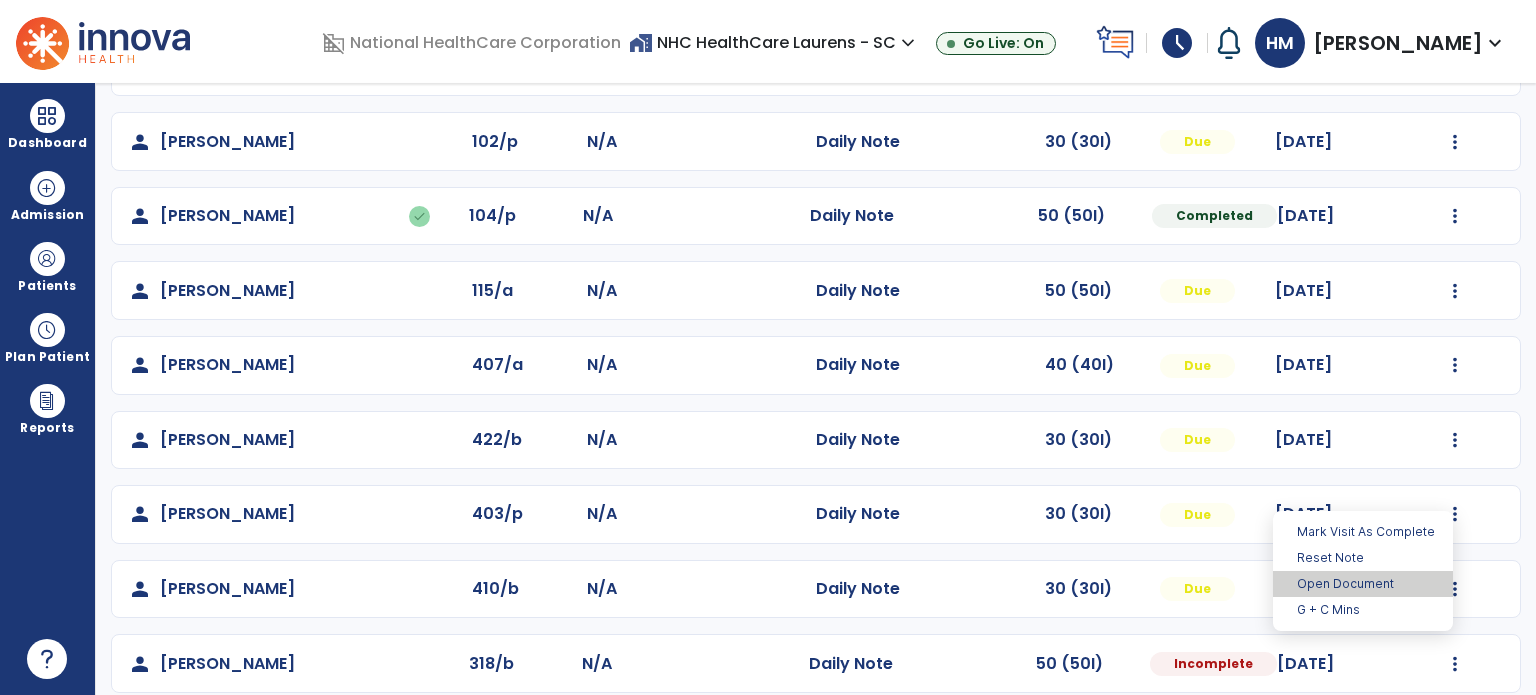 click on "Open Document" at bounding box center [1363, 584] 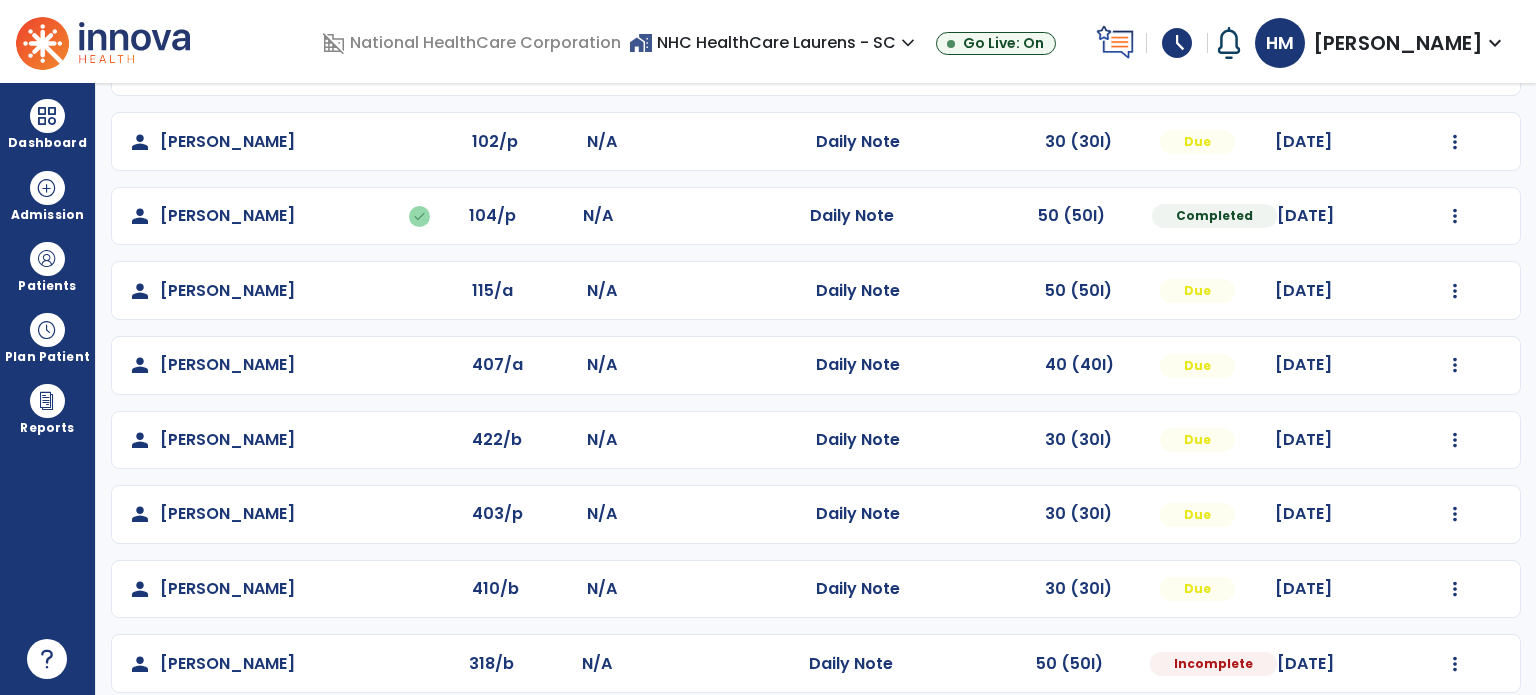select on "*" 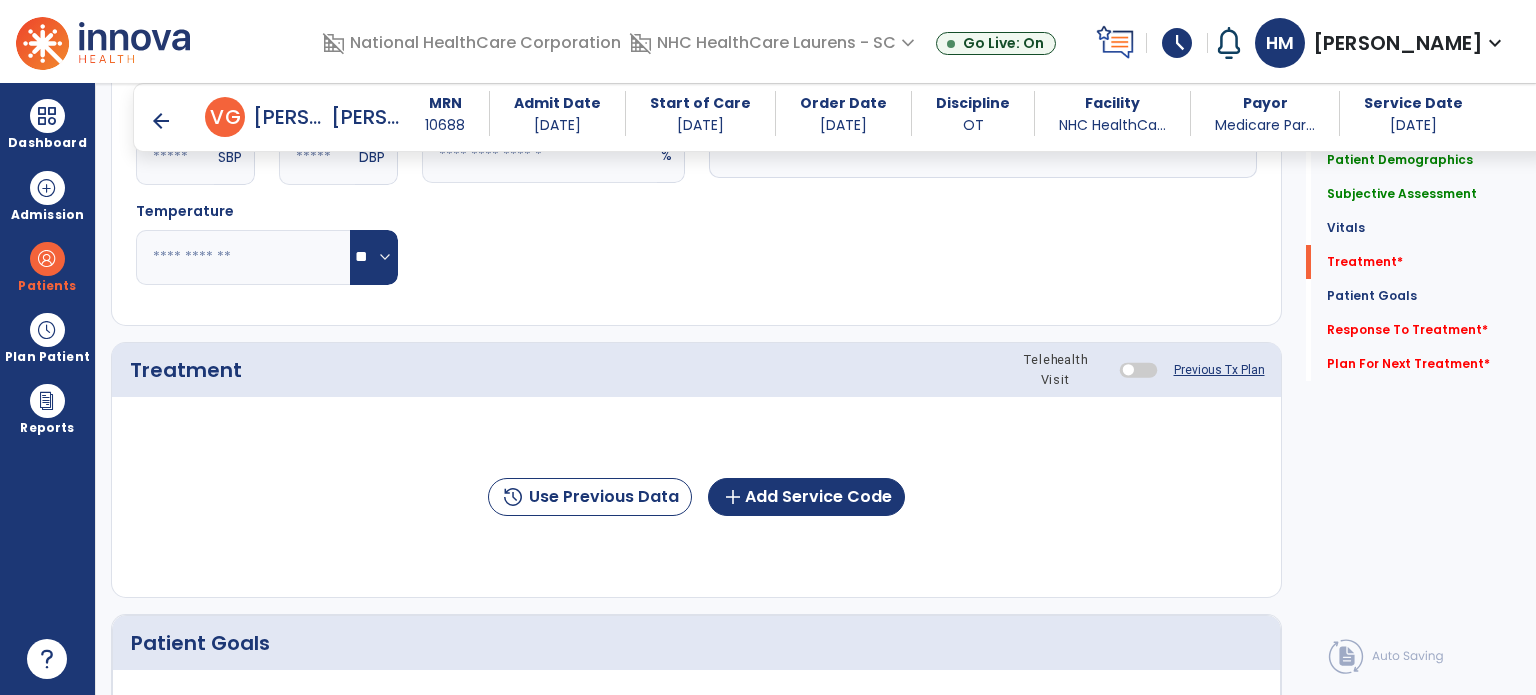 scroll, scrollTop: 1022, scrollLeft: 0, axis: vertical 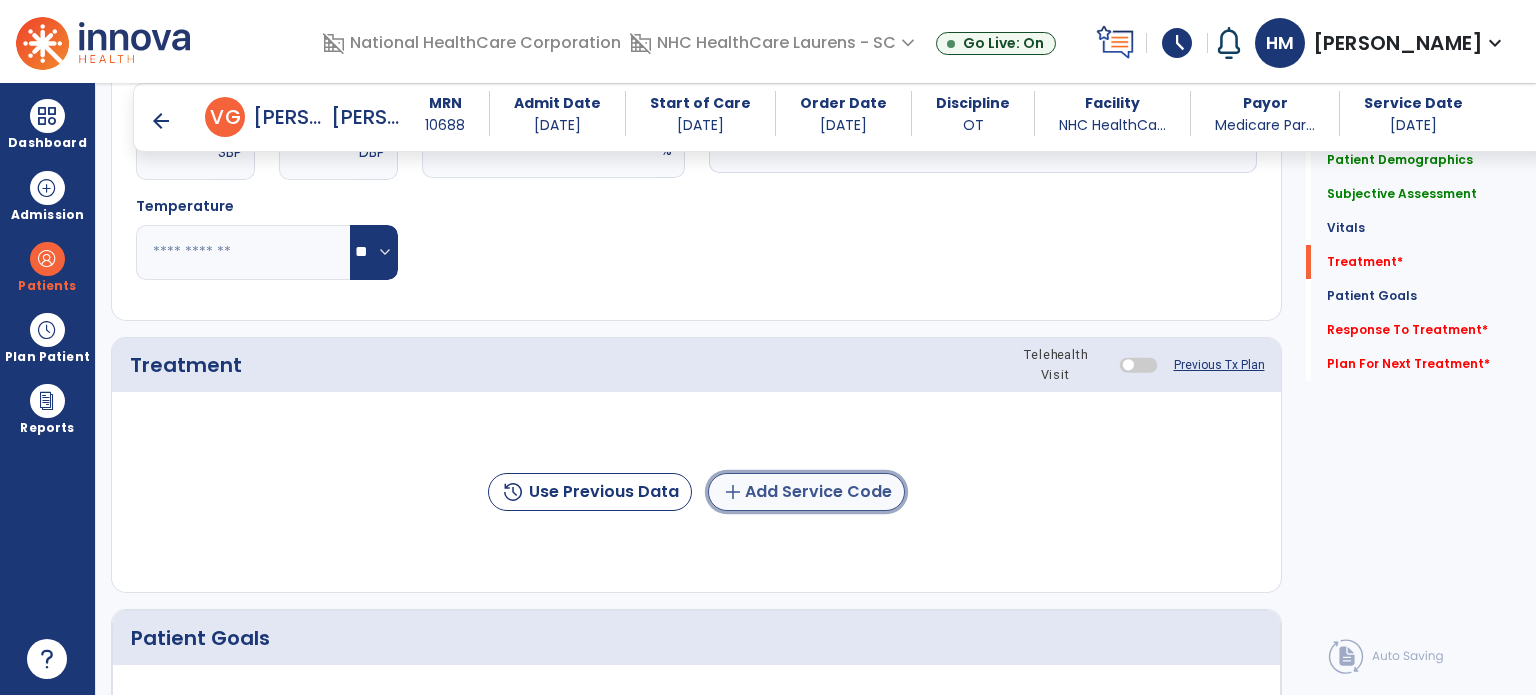click on "add  Add Service Code" 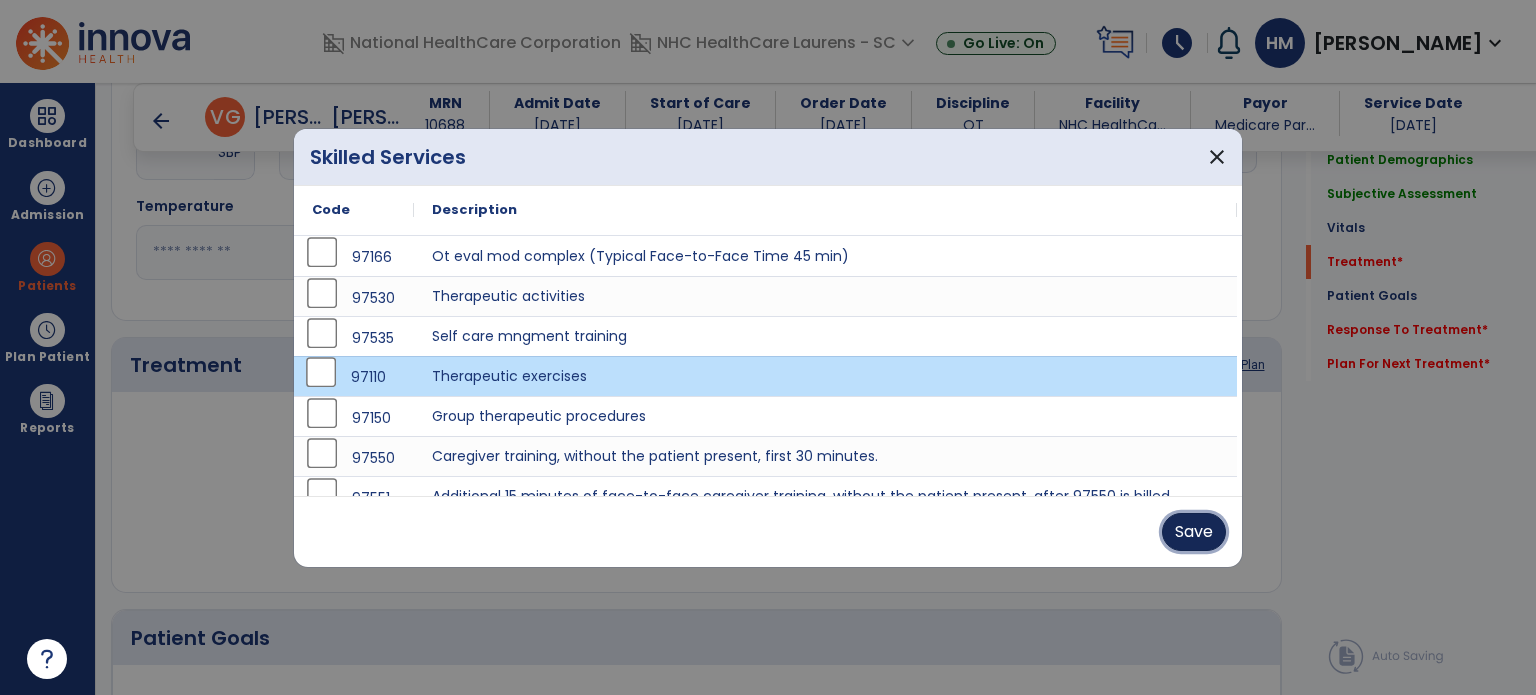 click on "Save" at bounding box center (1194, 532) 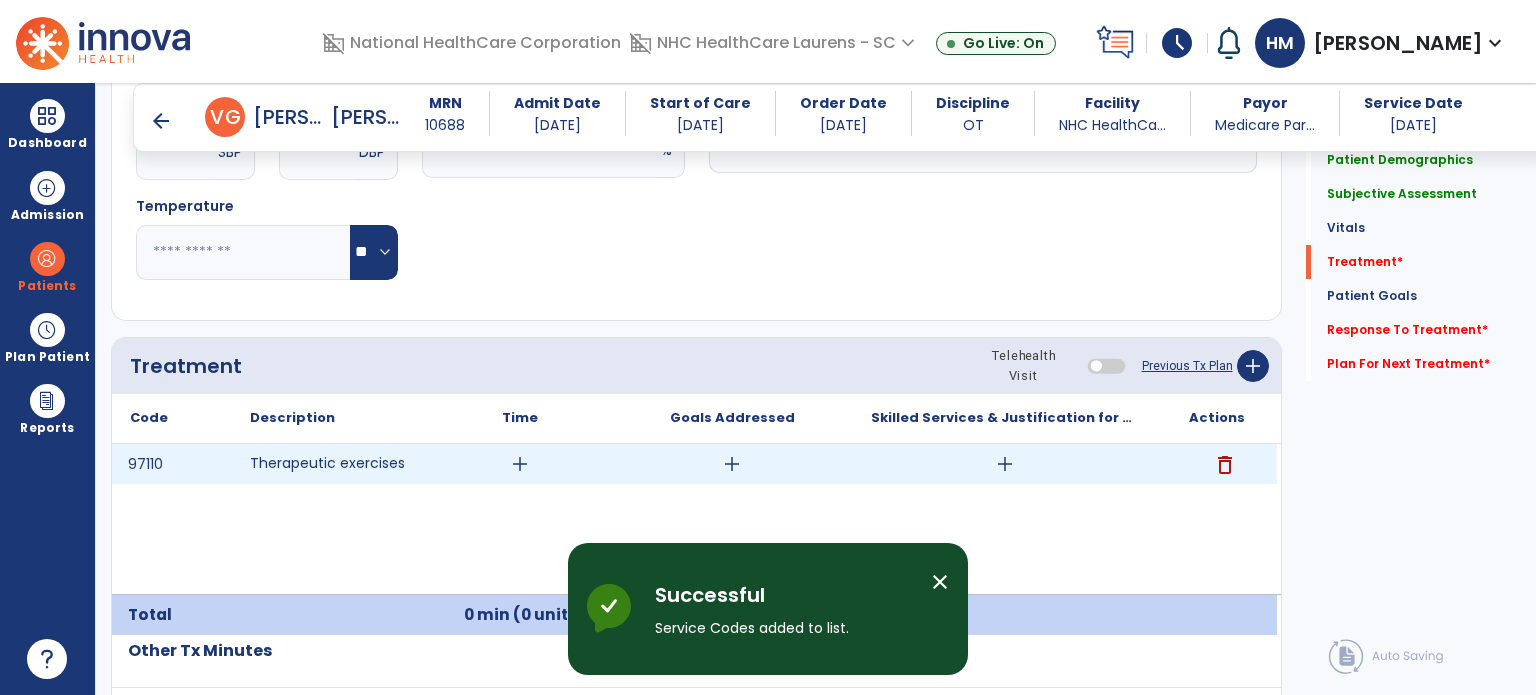click on "add" at bounding box center [520, 464] 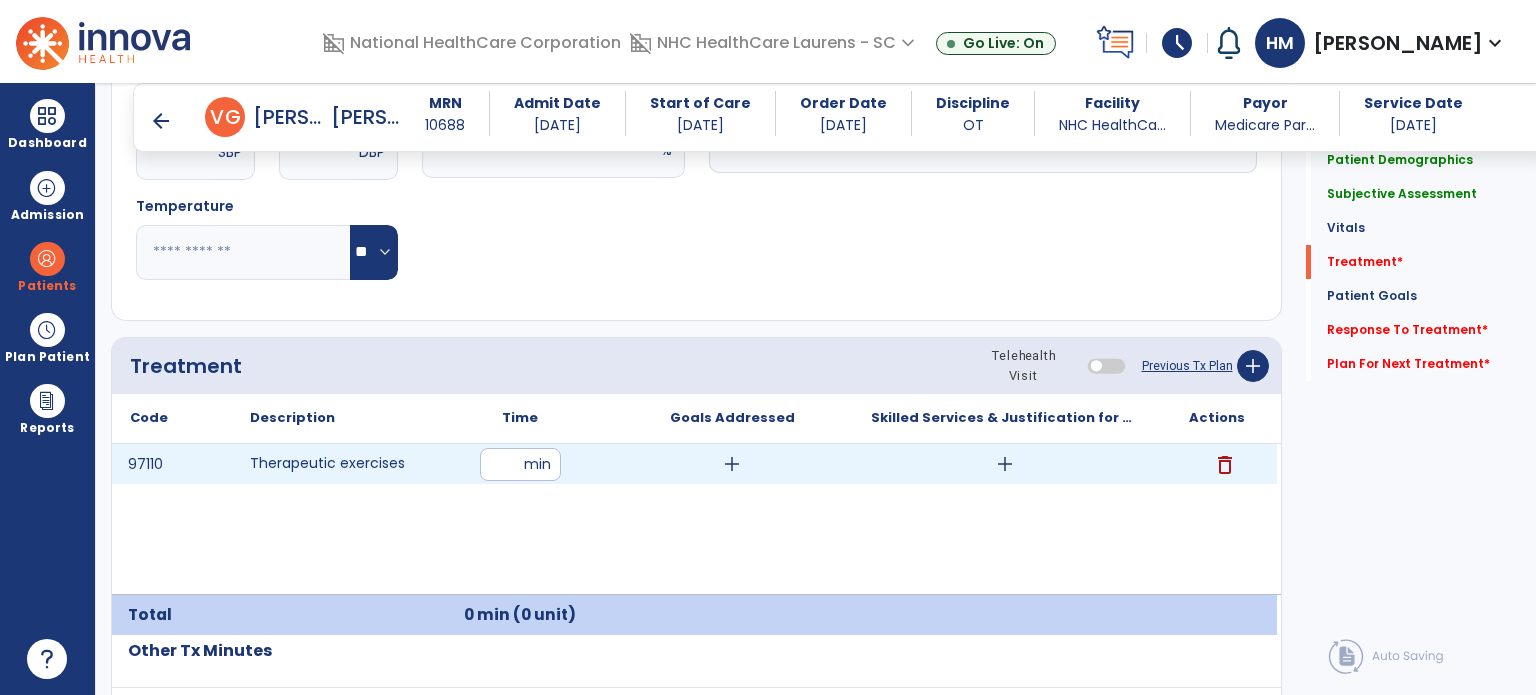 type on "**" 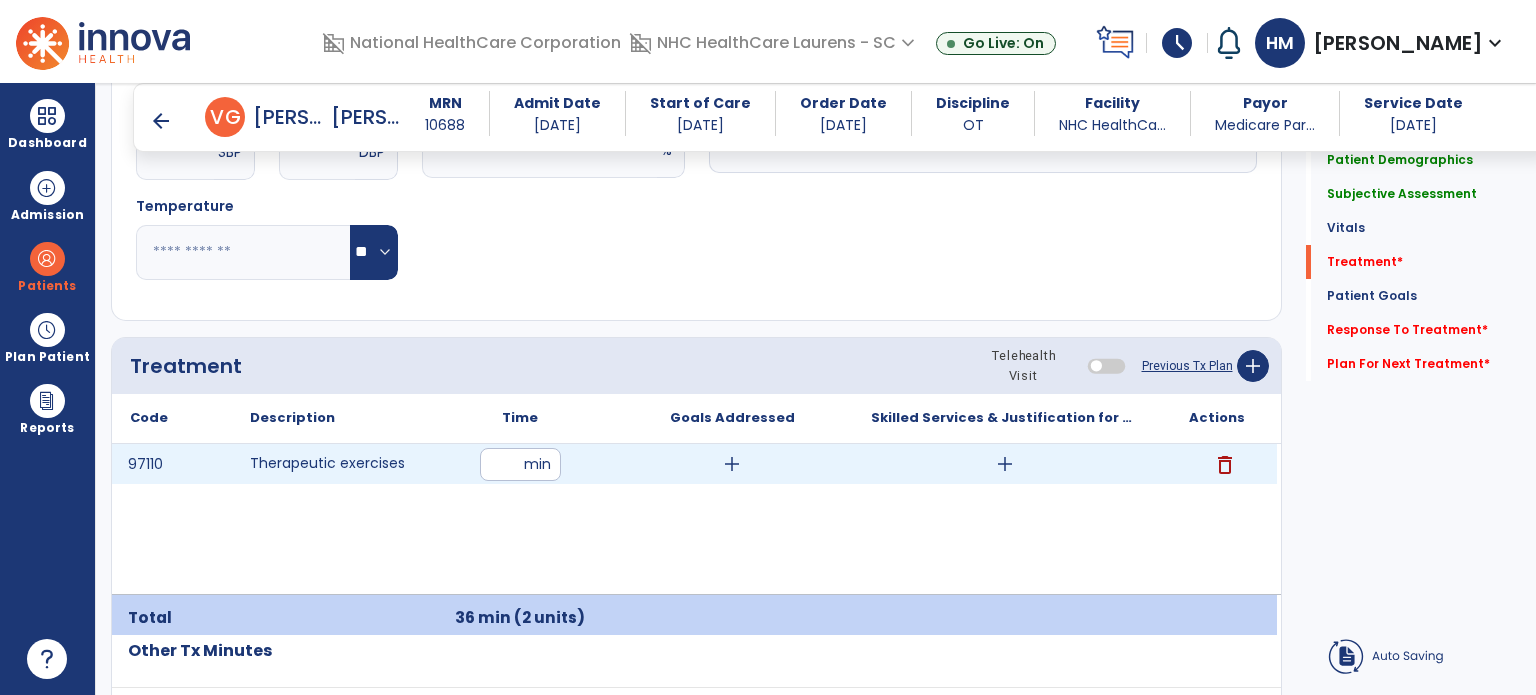 click on "add" at bounding box center [732, 464] 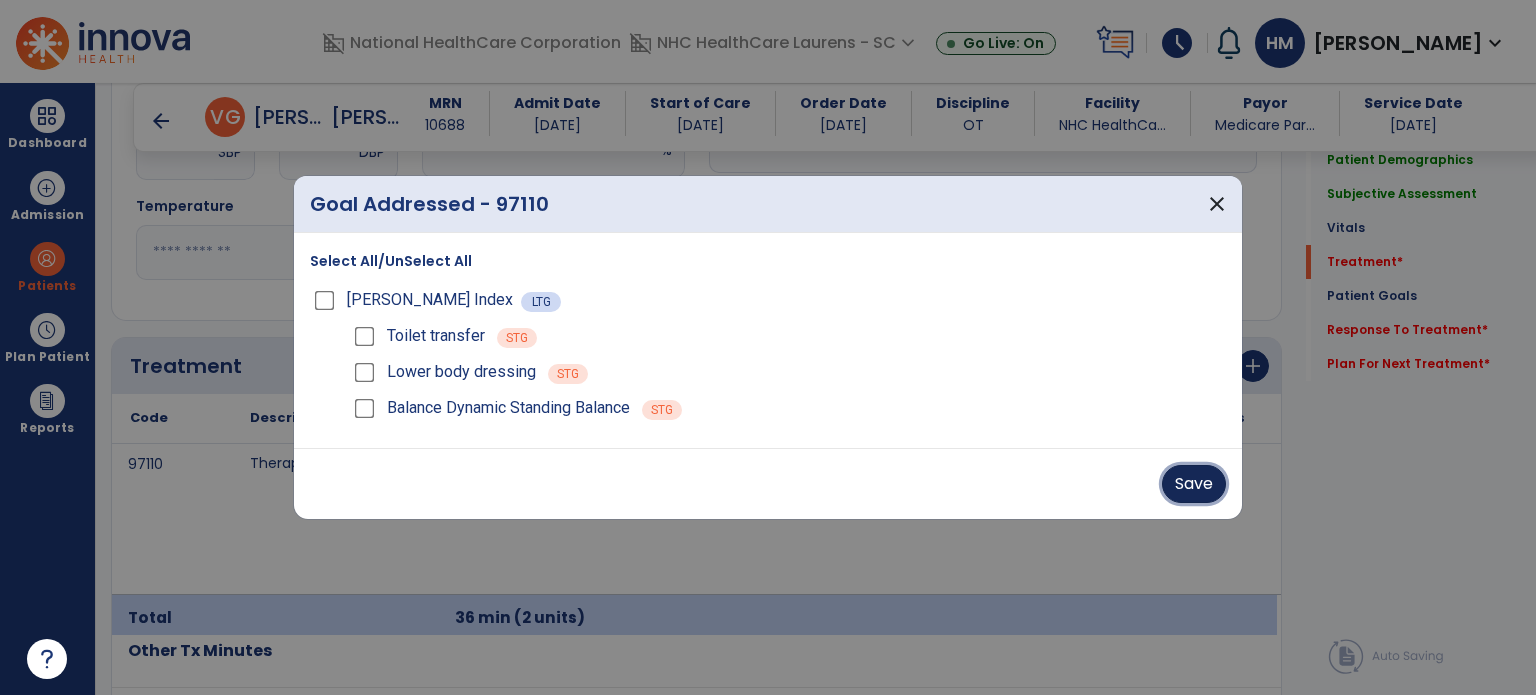 click on "Save" at bounding box center [1194, 484] 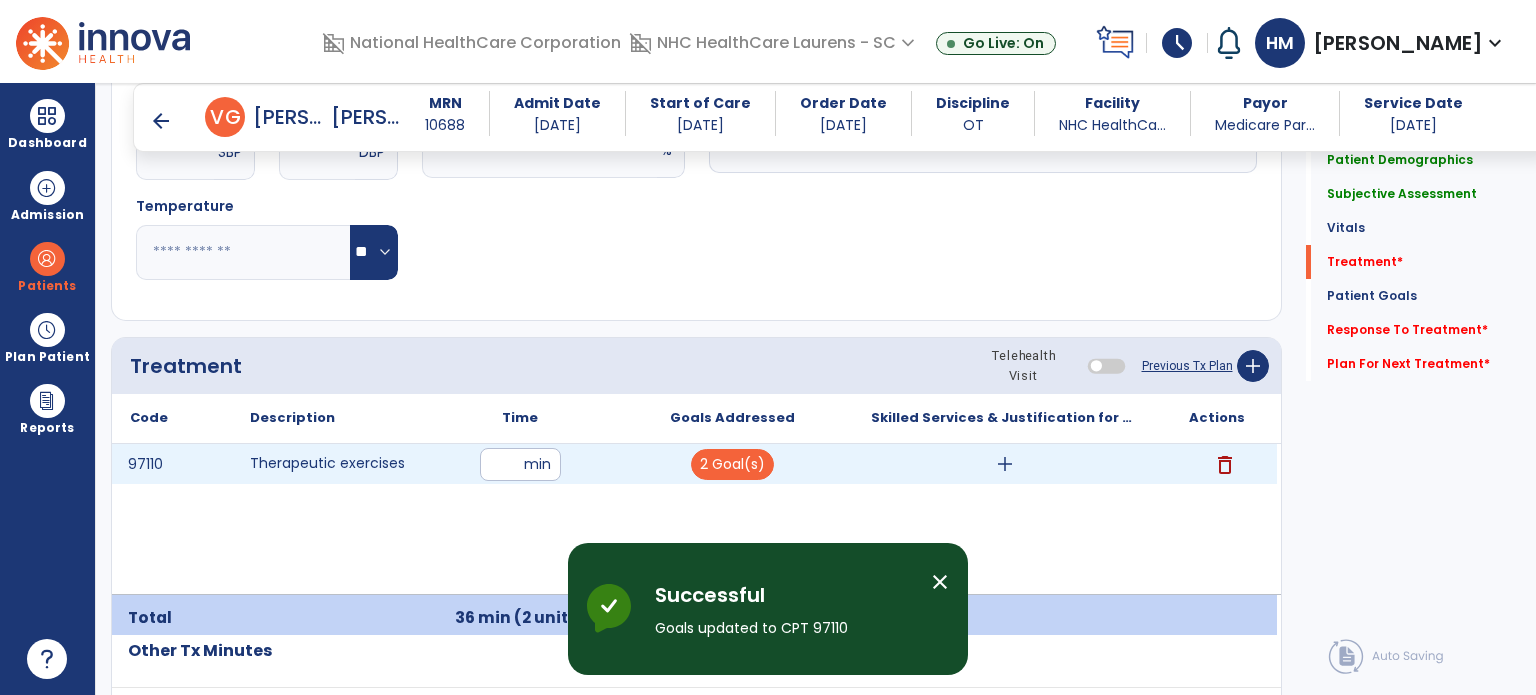 click on "add" at bounding box center [1005, 464] 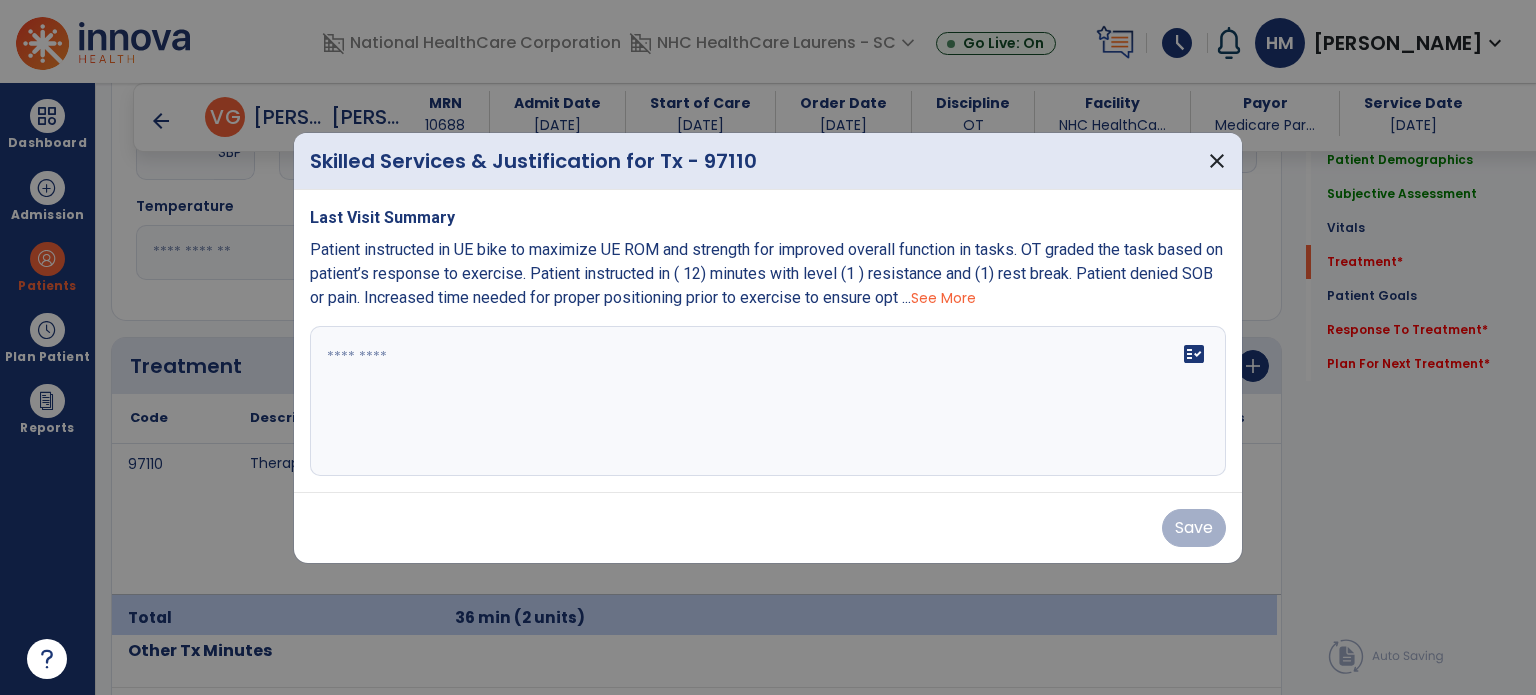 click on "fact_check" at bounding box center (768, 401) 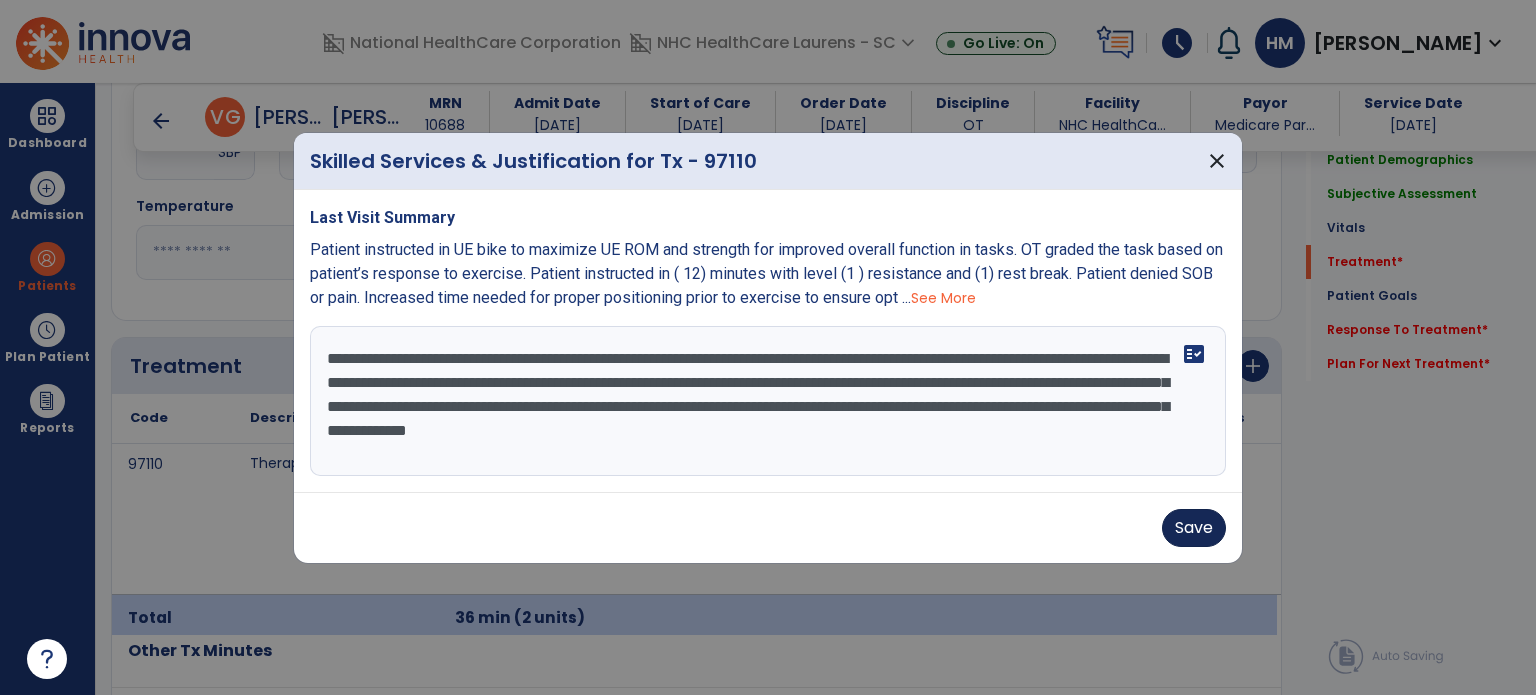 type on "**********" 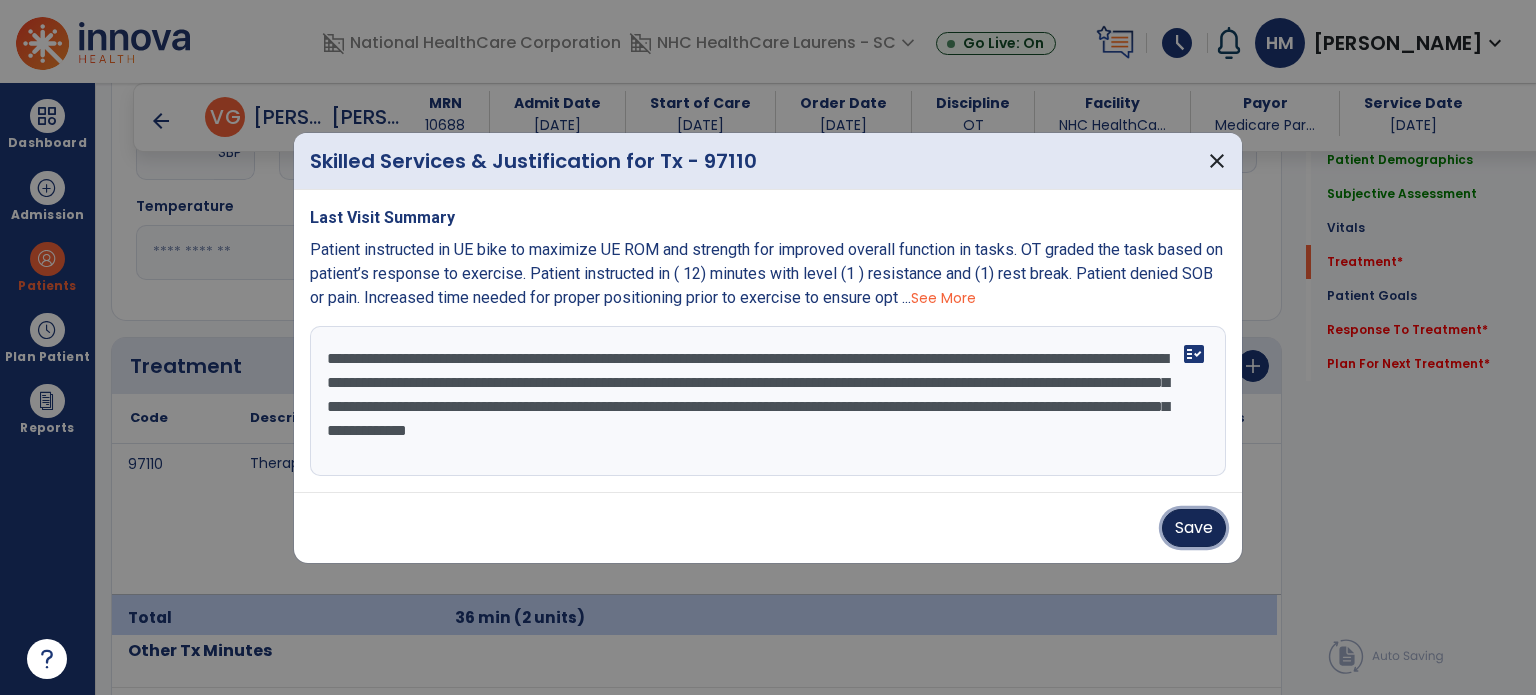 click on "Save" at bounding box center [1194, 528] 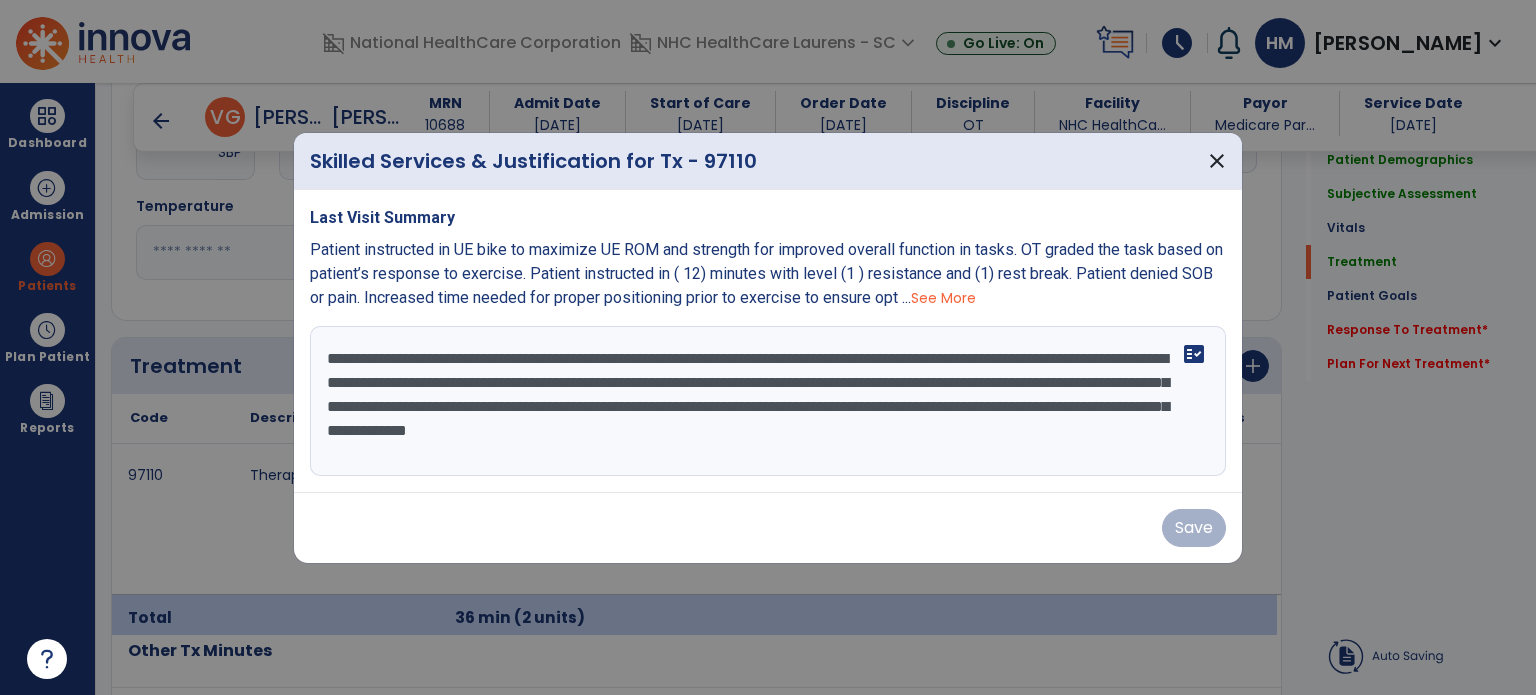 drag, startPoint x: 570, startPoint y: 459, endPoint x: 304, endPoint y: 357, distance: 284.88596 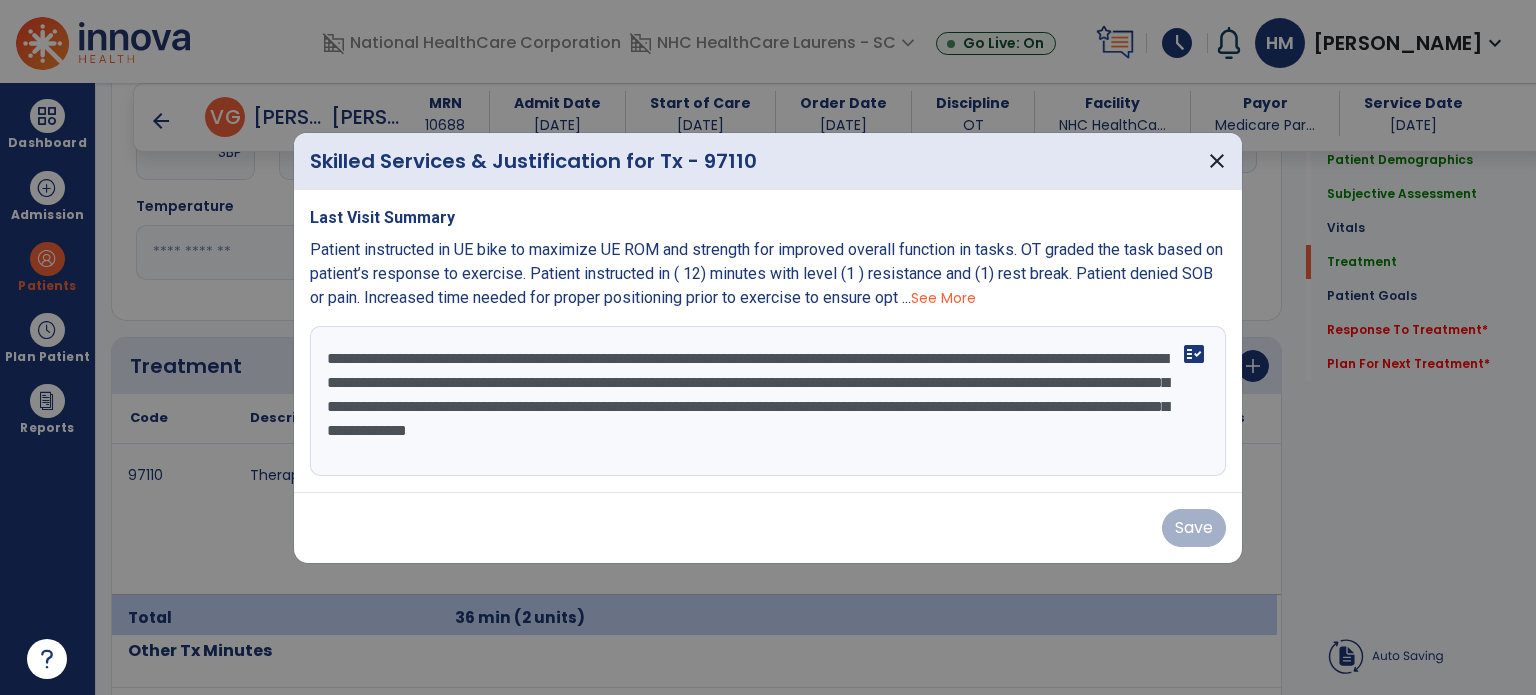 click on "**********" at bounding box center [768, 401] 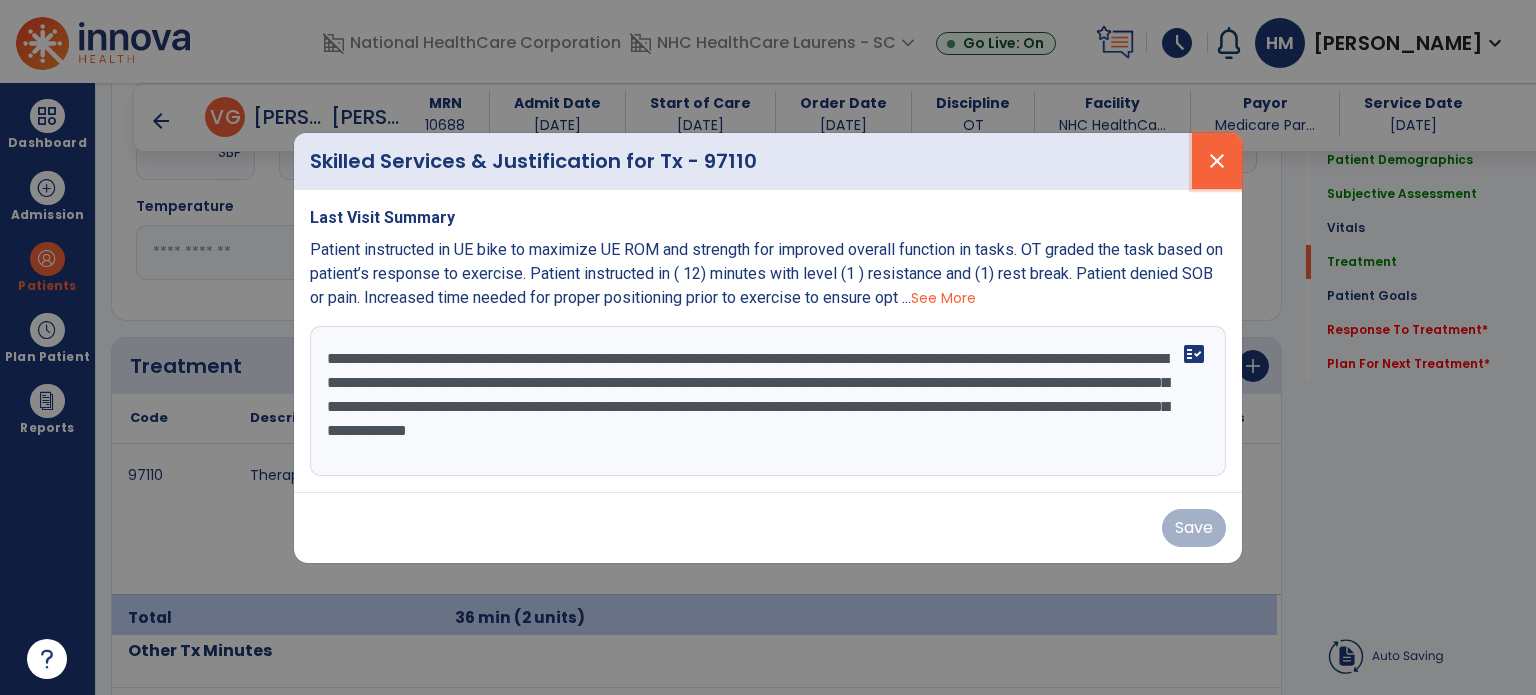 click on "close" at bounding box center [1217, 161] 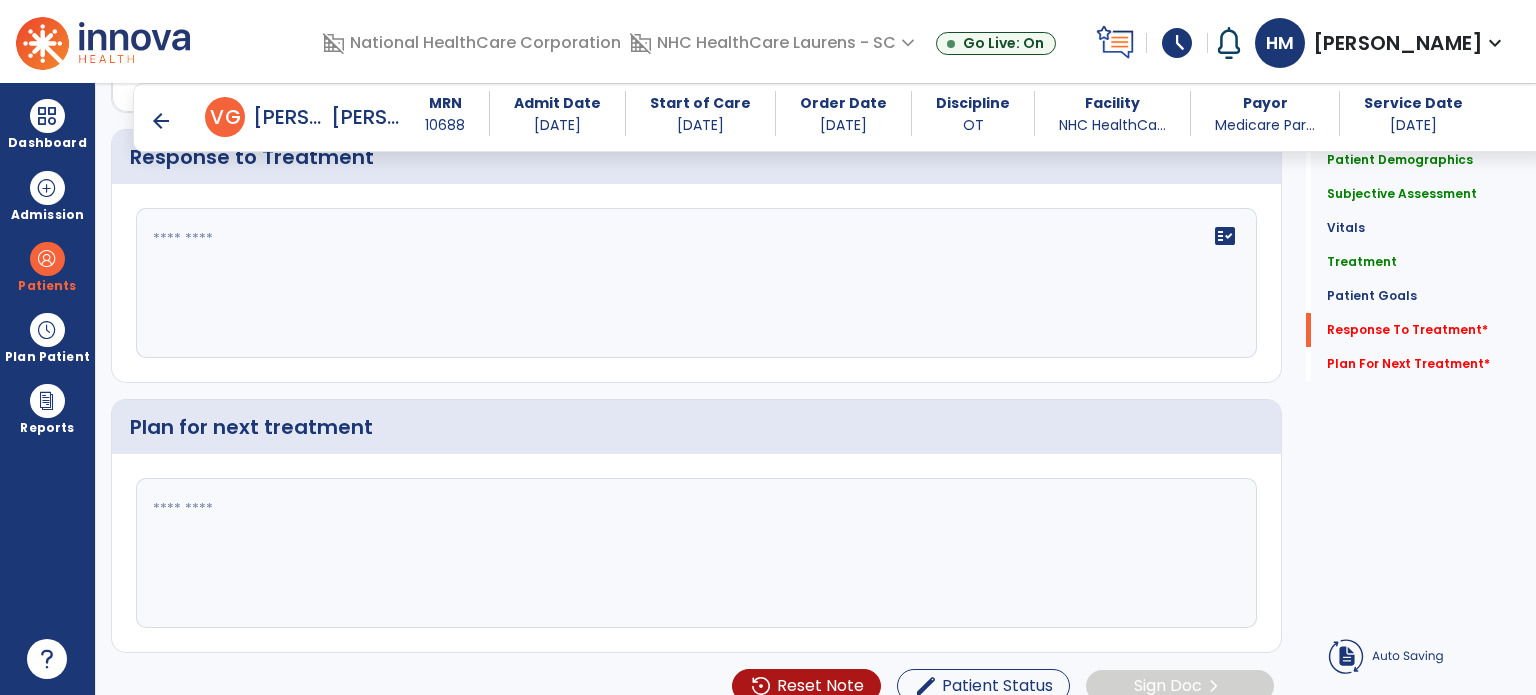scroll, scrollTop: 2376, scrollLeft: 0, axis: vertical 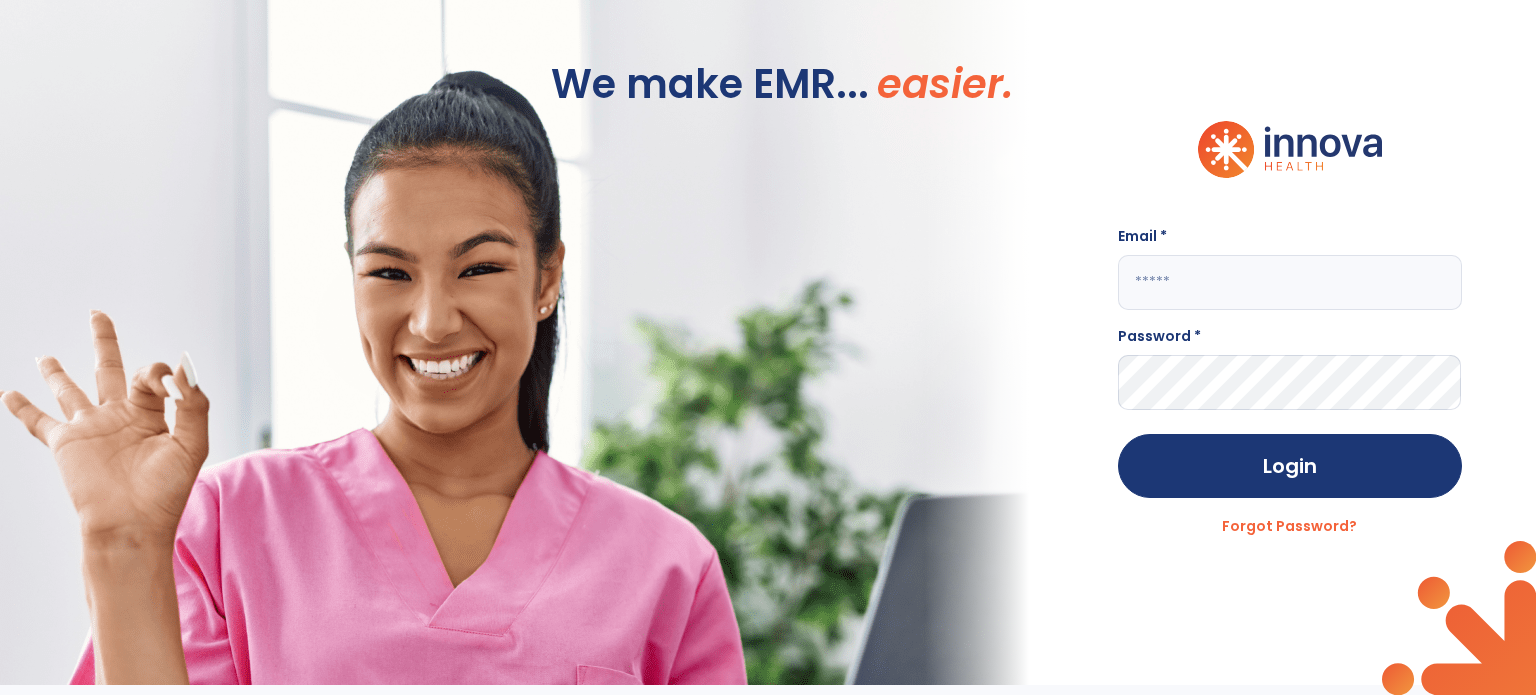 type on "**********" 